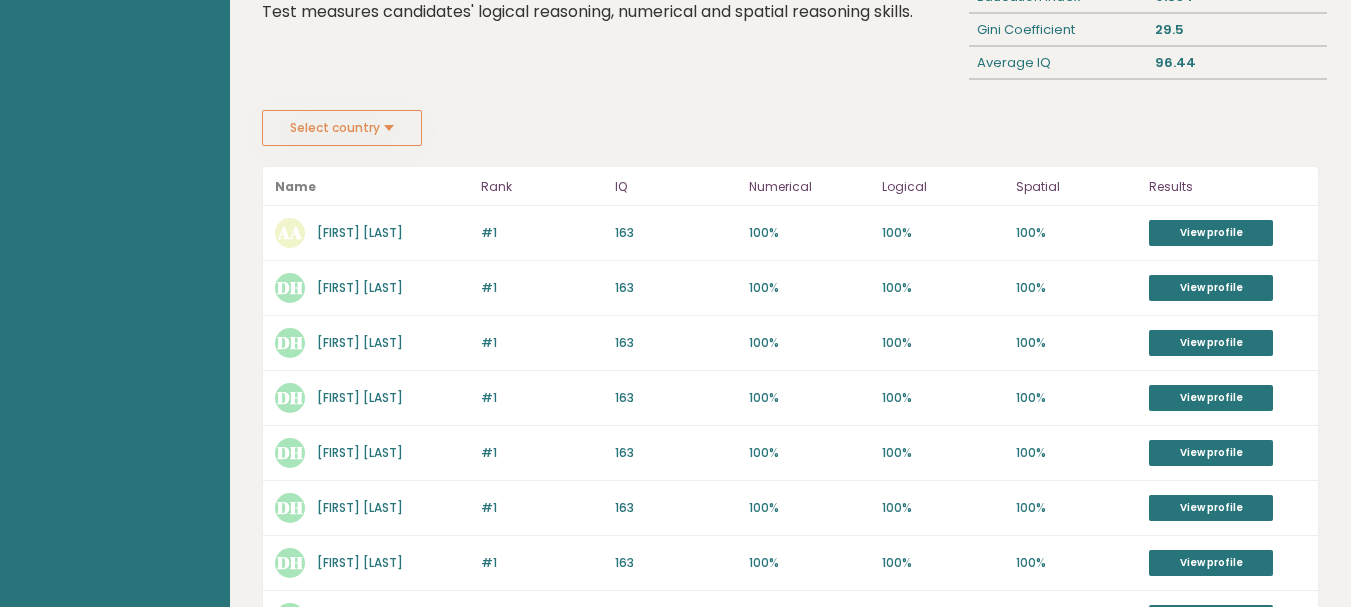 scroll, scrollTop: 300, scrollLeft: 0, axis: vertical 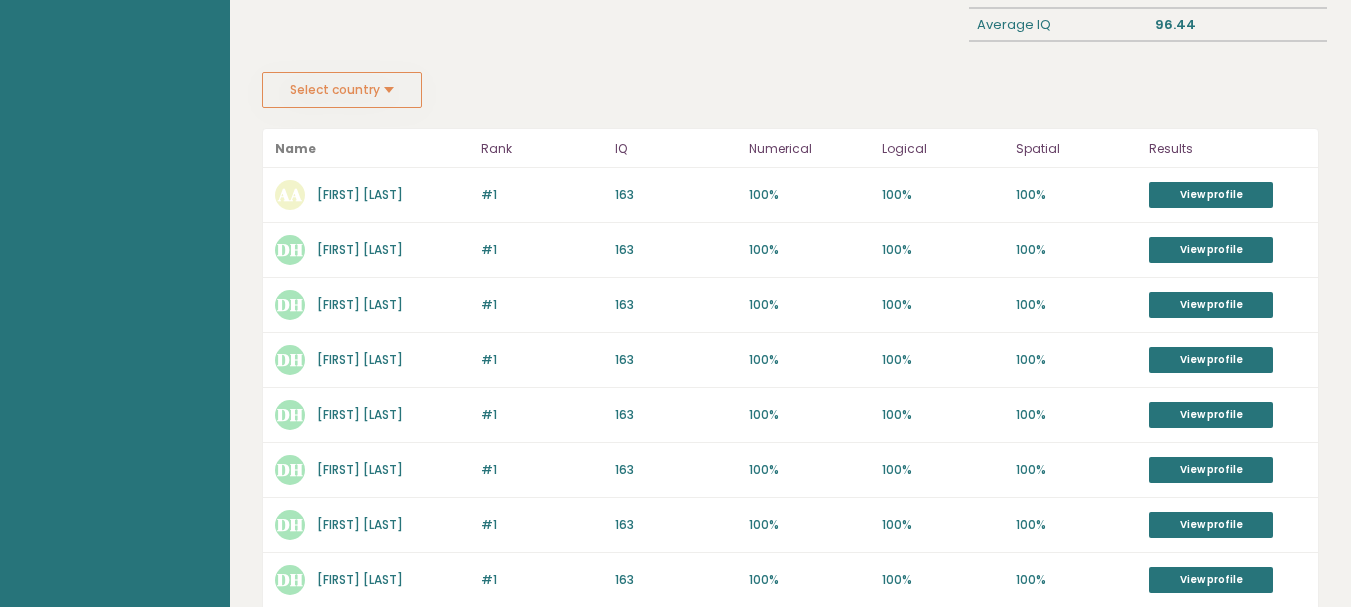 click on "163" at bounding box center (676, 195) 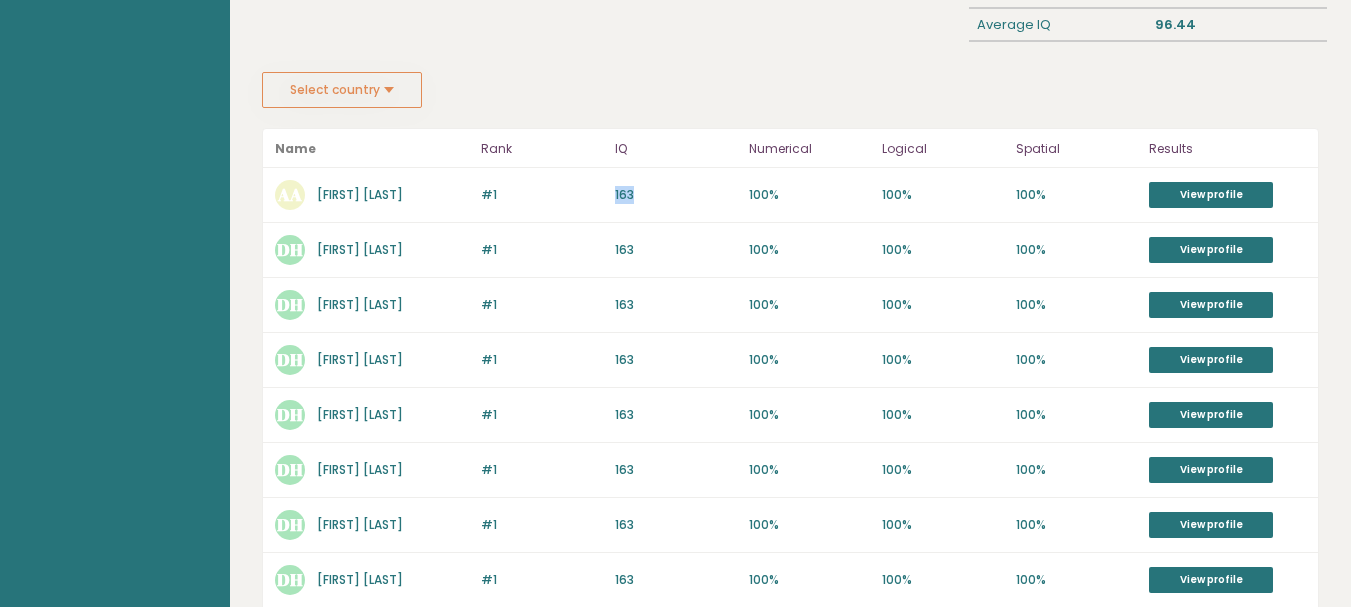 click on "163" at bounding box center (676, 195) 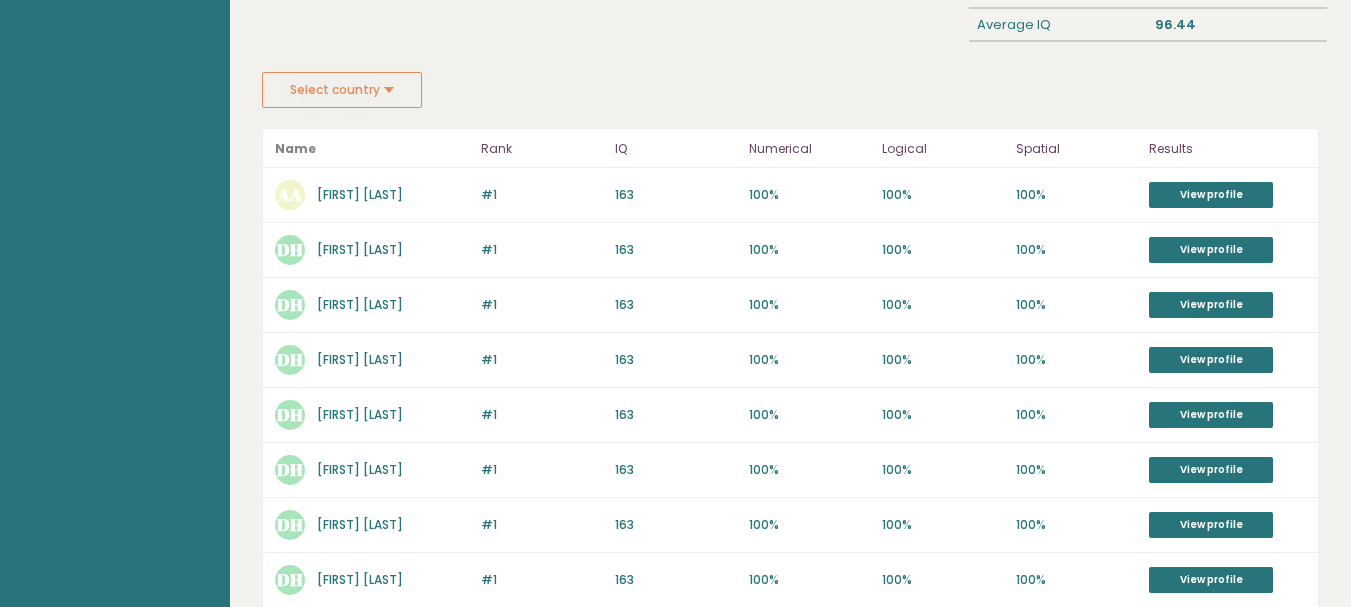 click on "100%" at bounding box center (1077, 195) 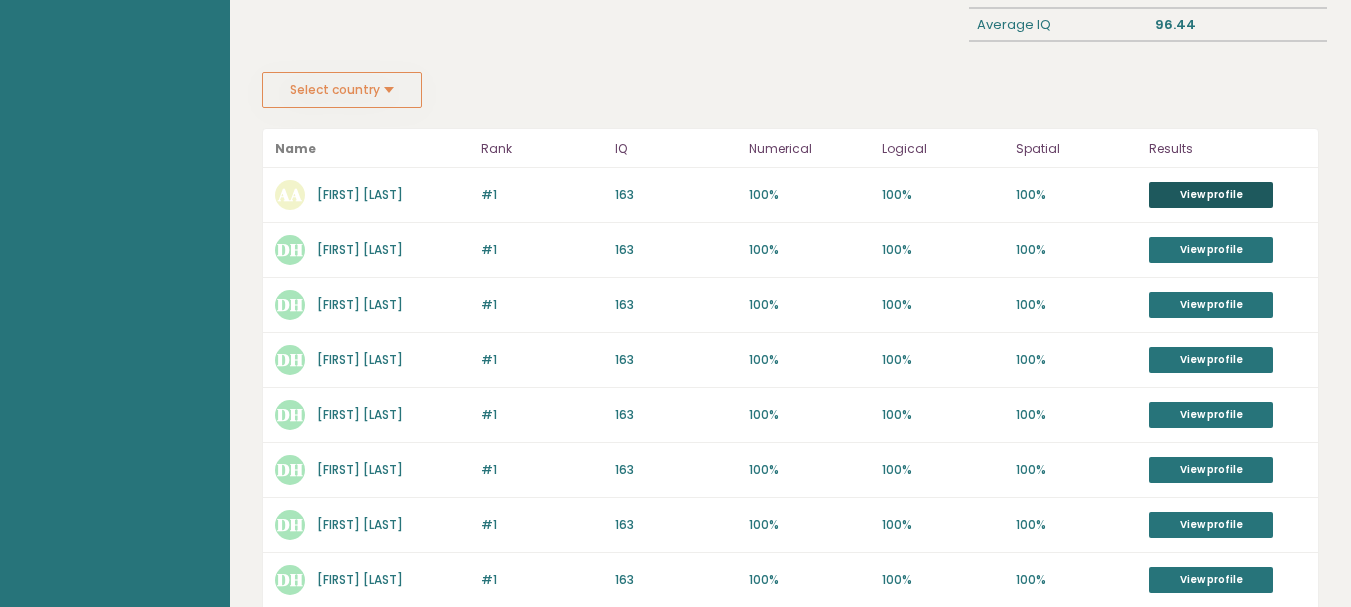 click on "View profile" at bounding box center [1211, 195] 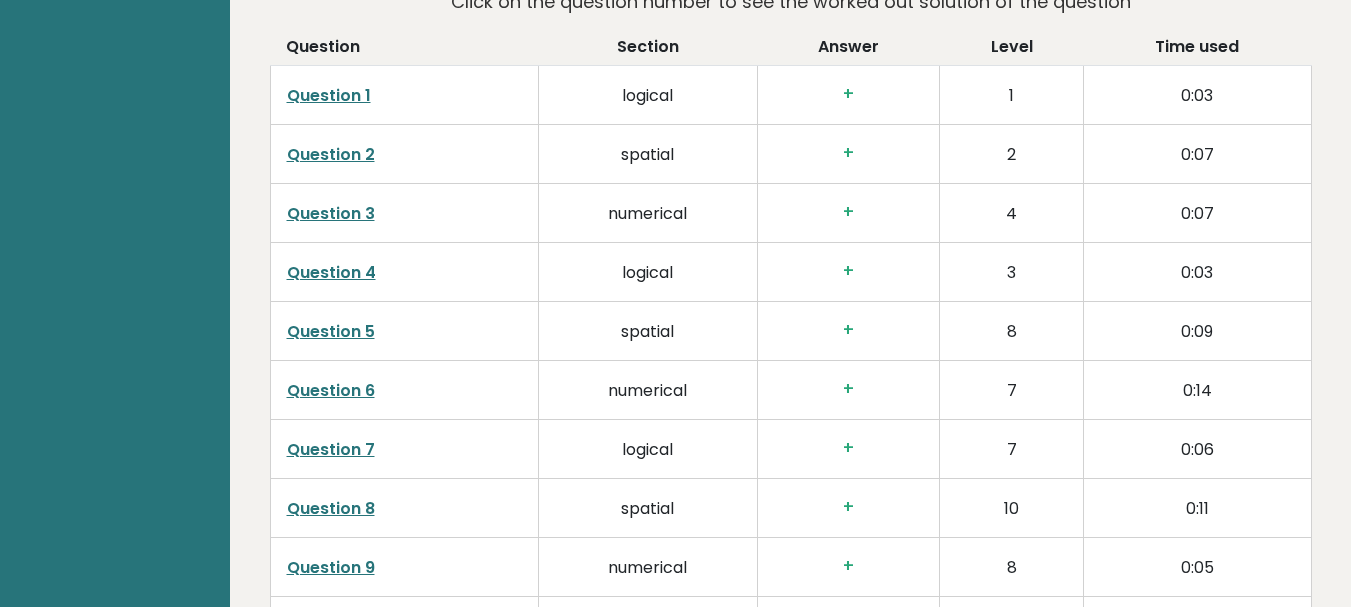 scroll, scrollTop: 2800, scrollLeft: 0, axis: vertical 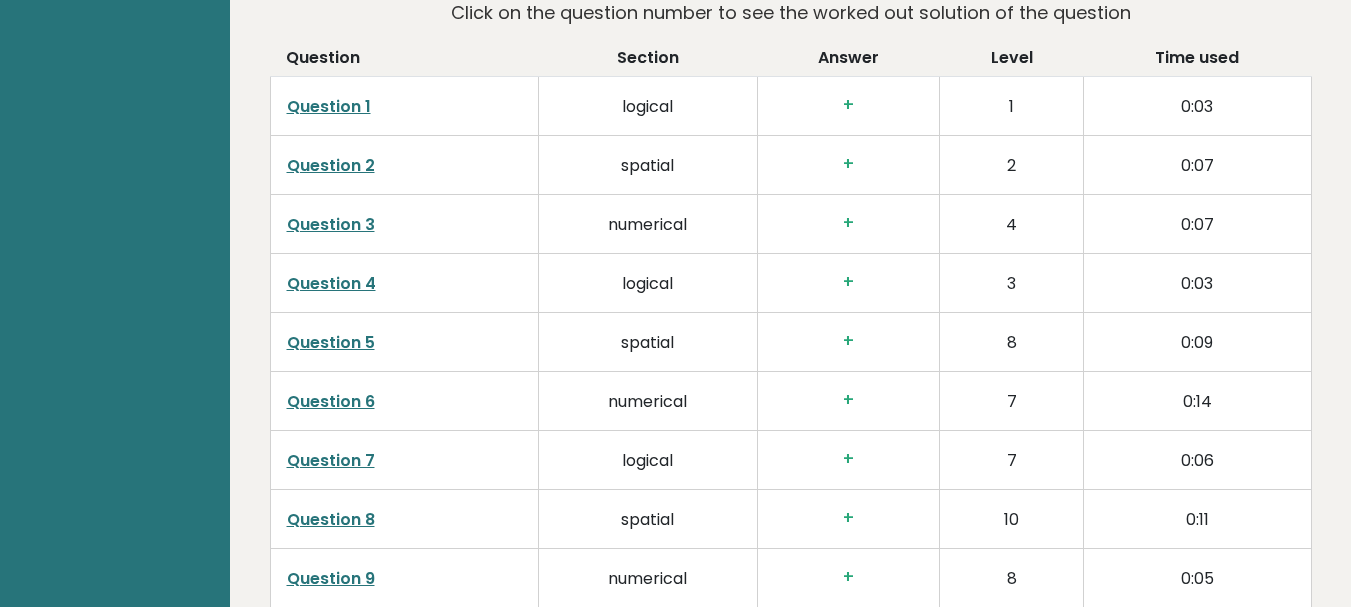 click on "+" at bounding box center [848, 105] 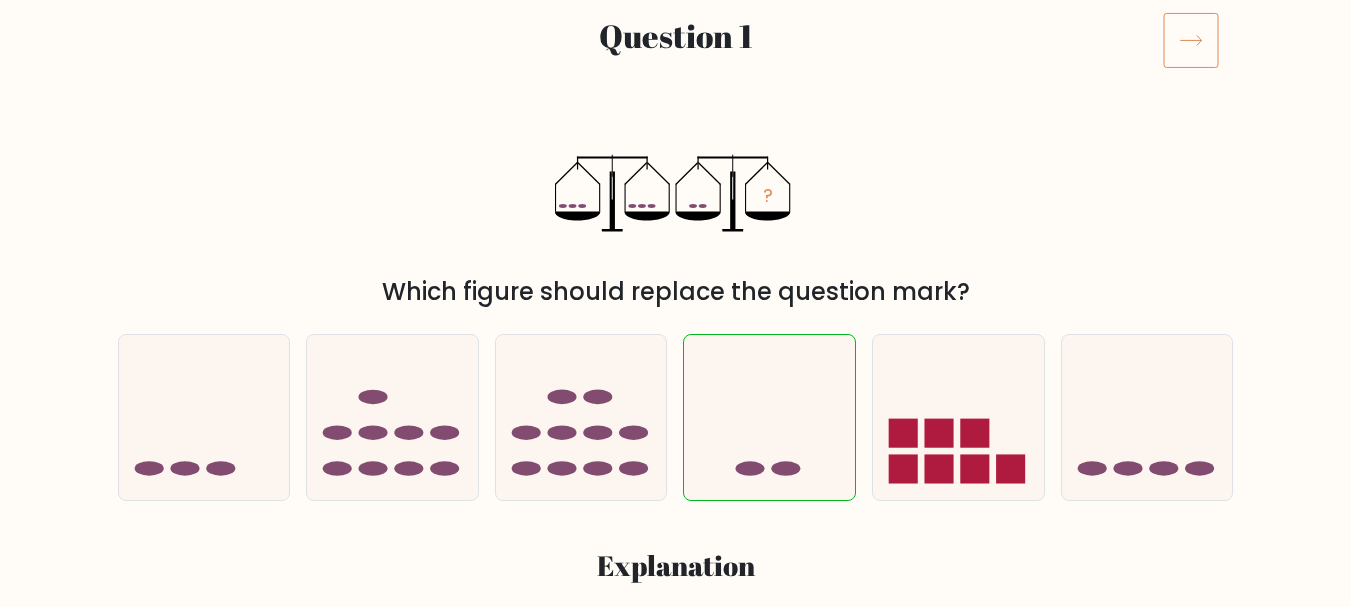 scroll, scrollTop: 300, scrollLeft: 0, axis: vertical 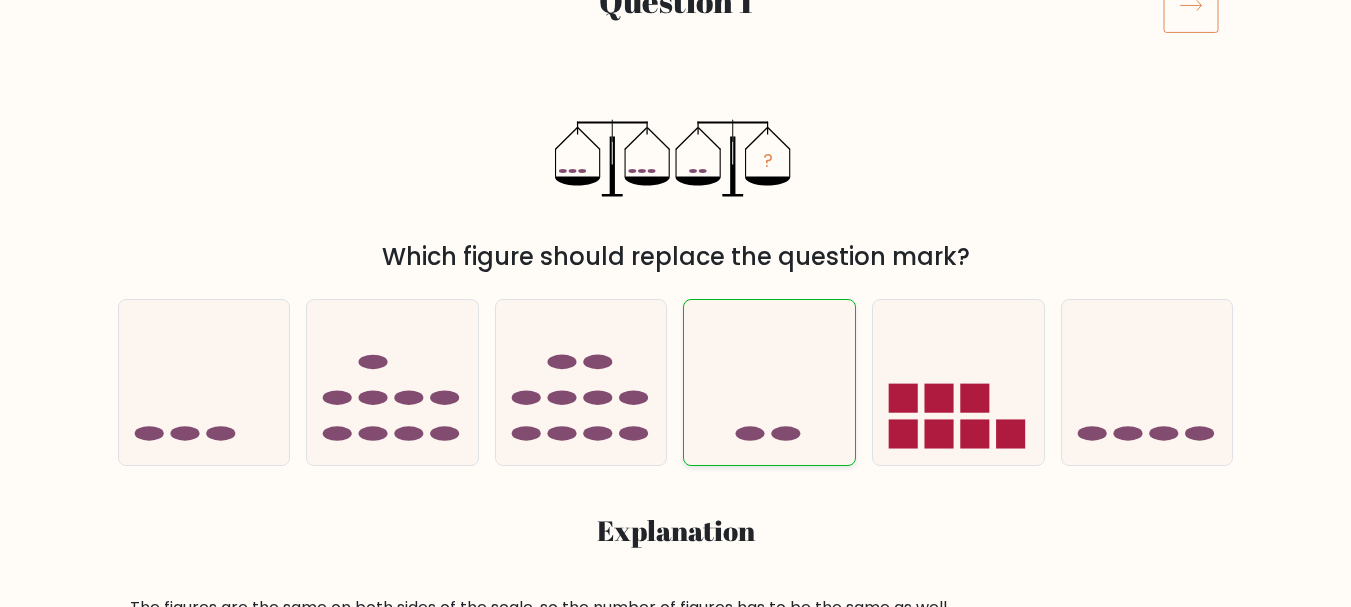click 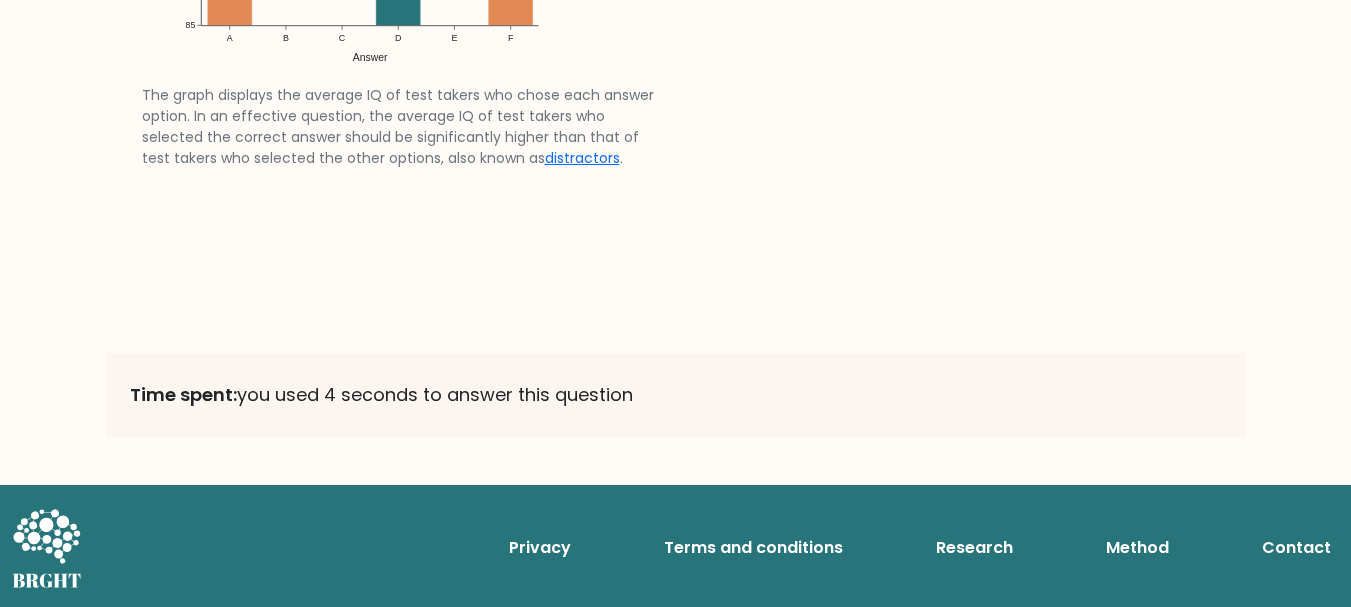 scroll, scrollTop: 3088, scrollLeft: 0, axis: vertical 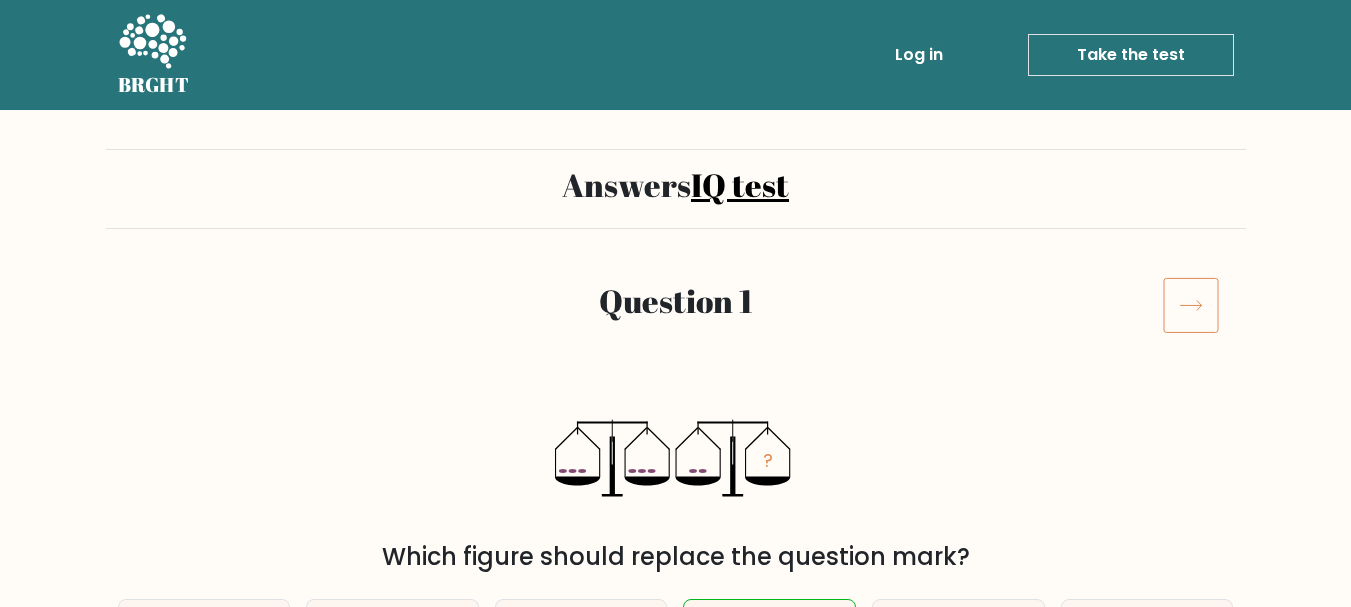 click on "Question 1" at bounding box center (676, 301) 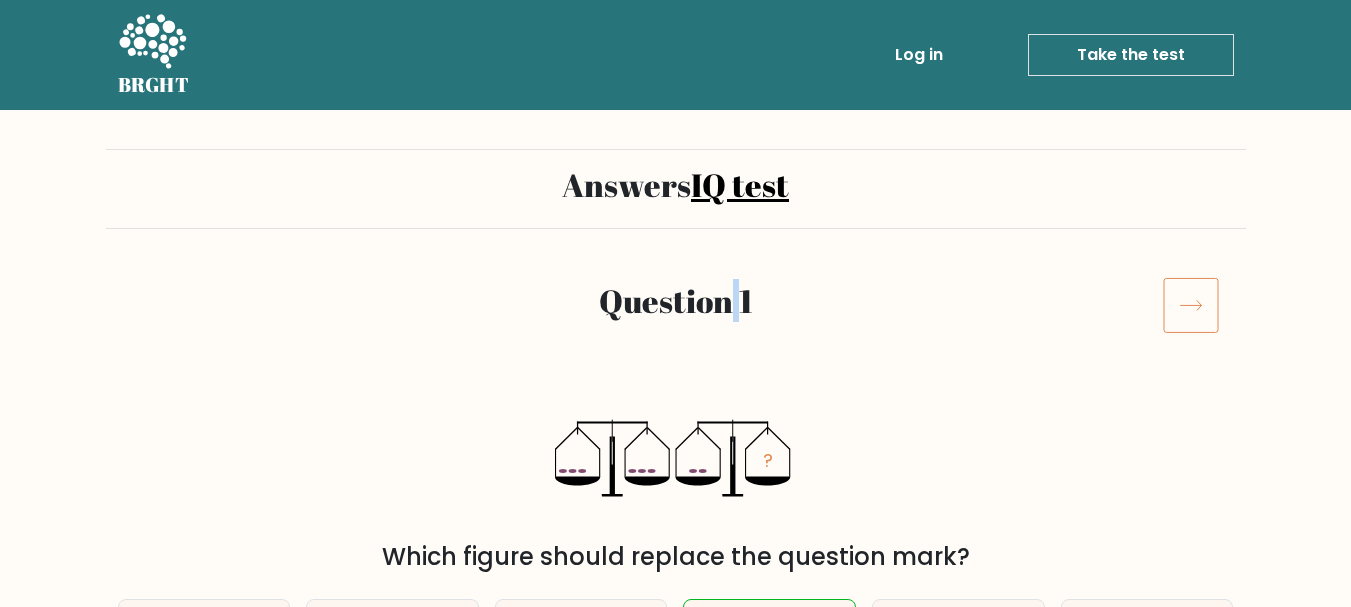 click on "Question 1" at bounding box center (676, 301) 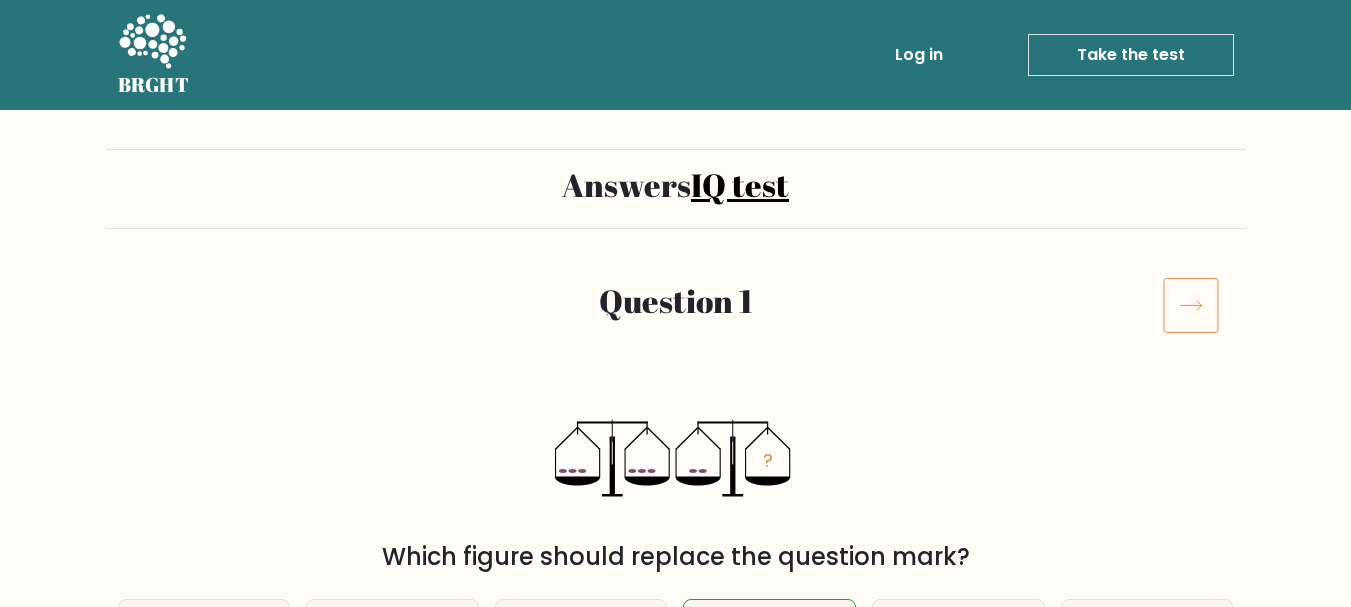 click on "Question 1" at bounding box center [676, 301] 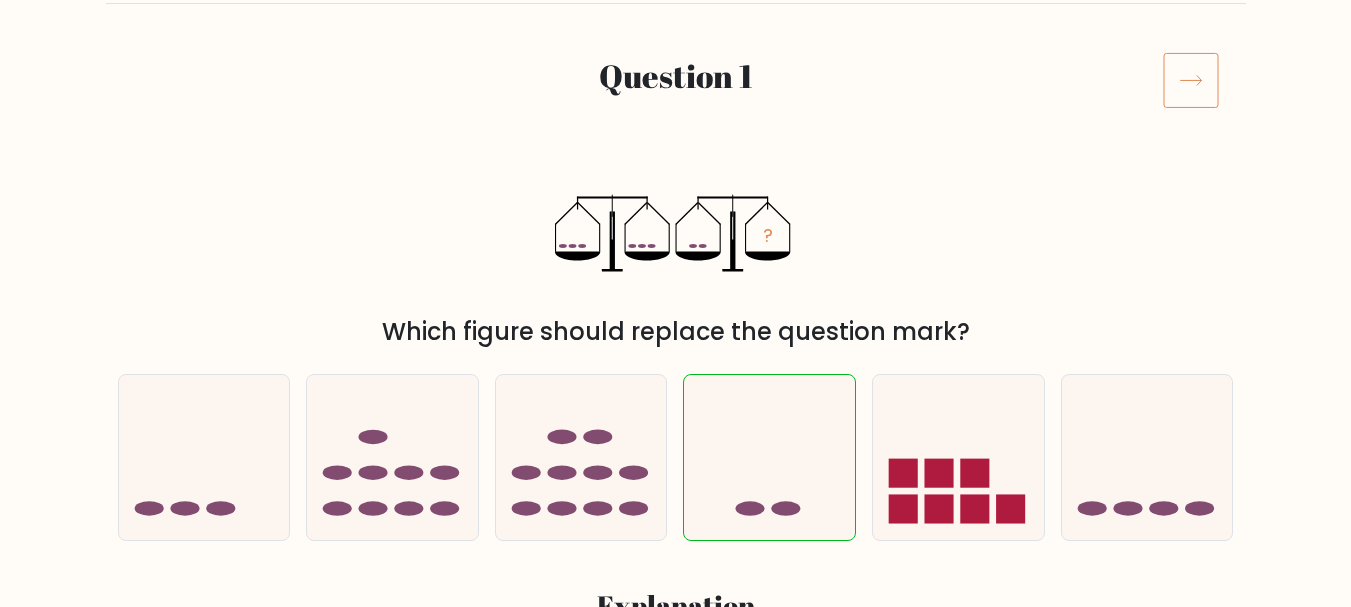scroll, scrollTop: 300, scrollLeft: 0, axis: vertical 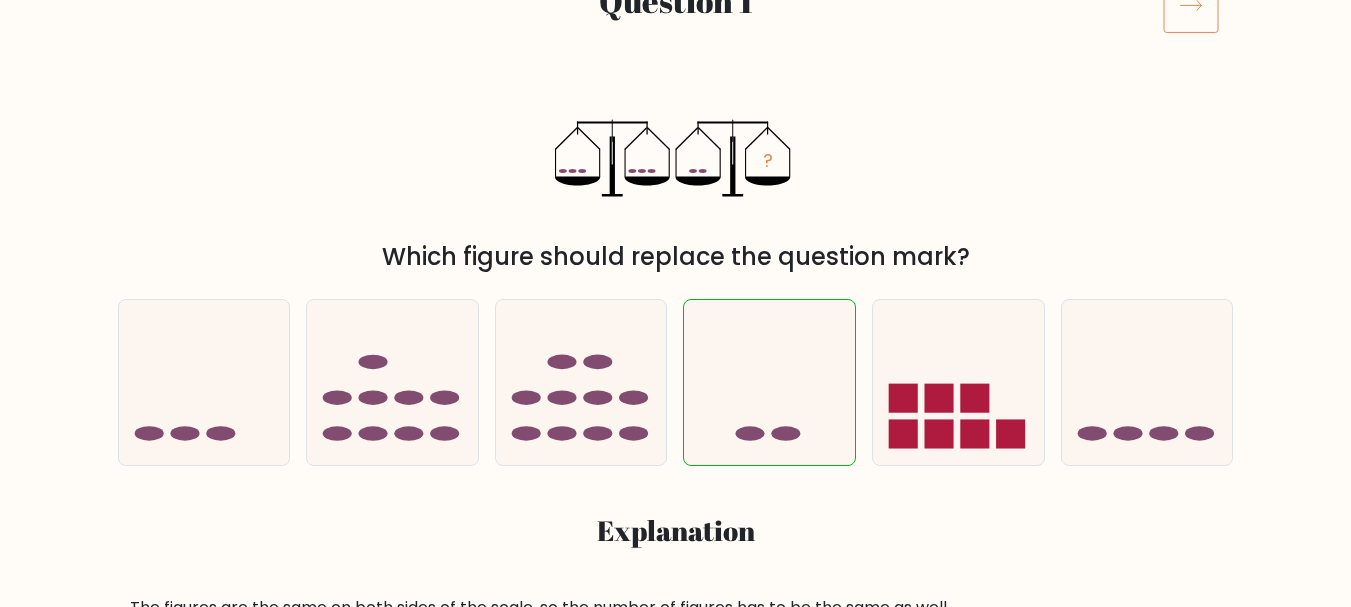 click 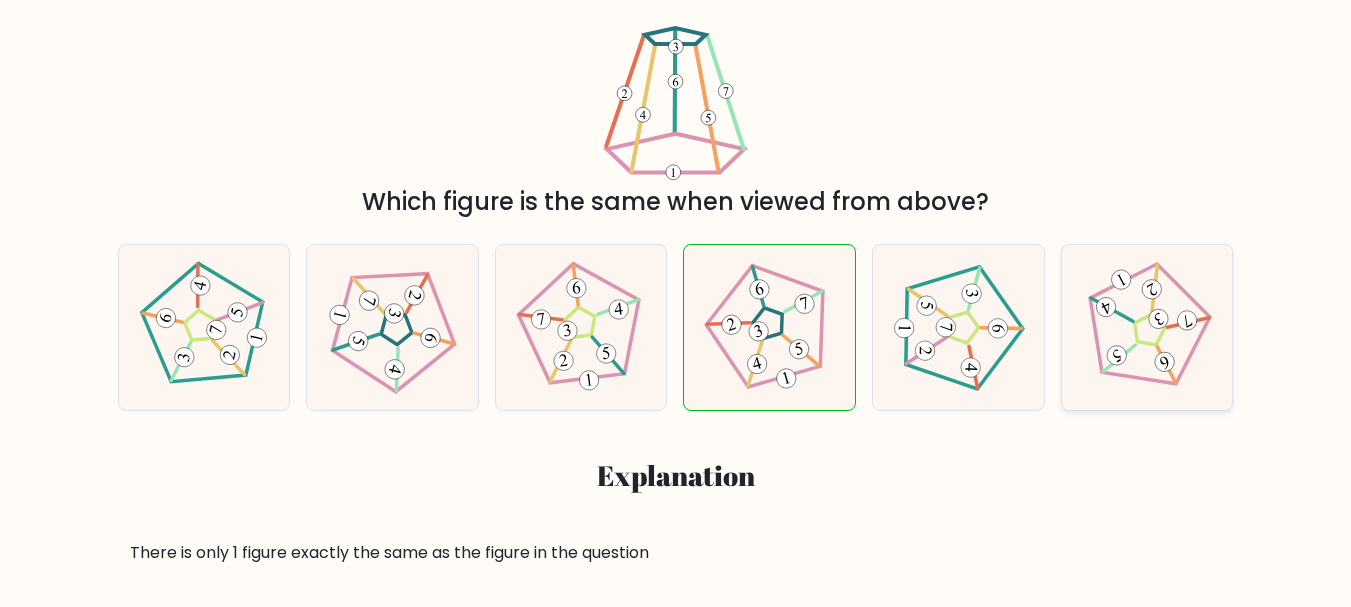 scroll, scrollTop: 400, scrollLeft: 0, axis: vertical 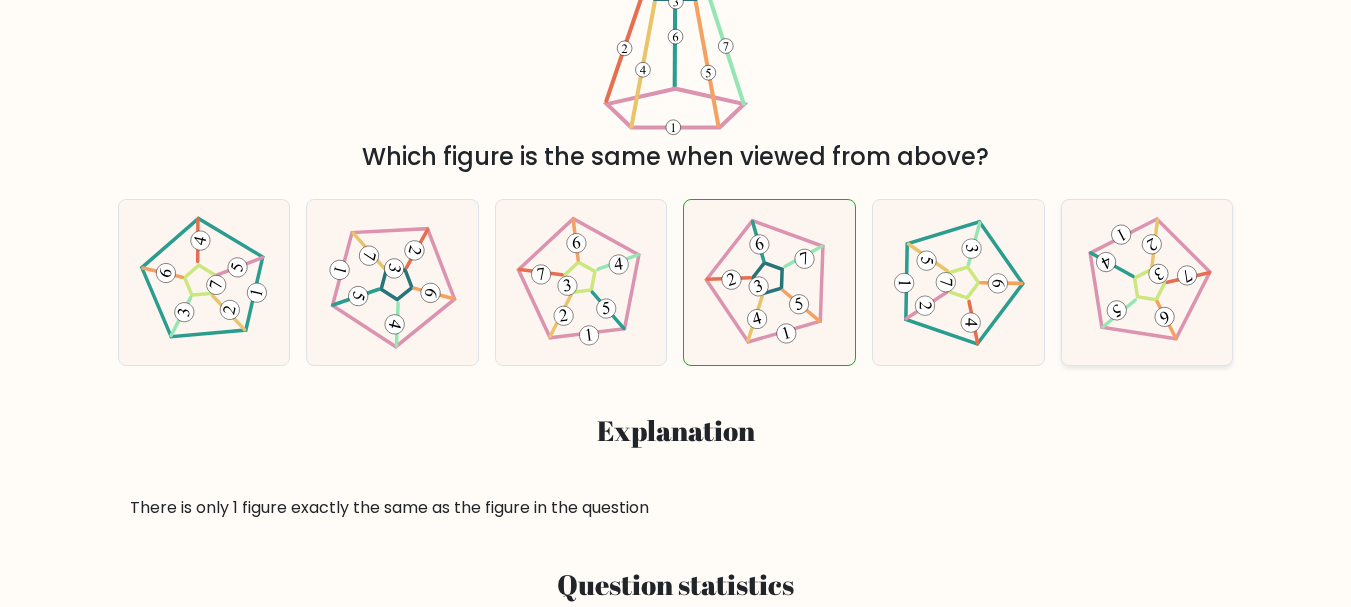 click at bounding box center [1147, 283] 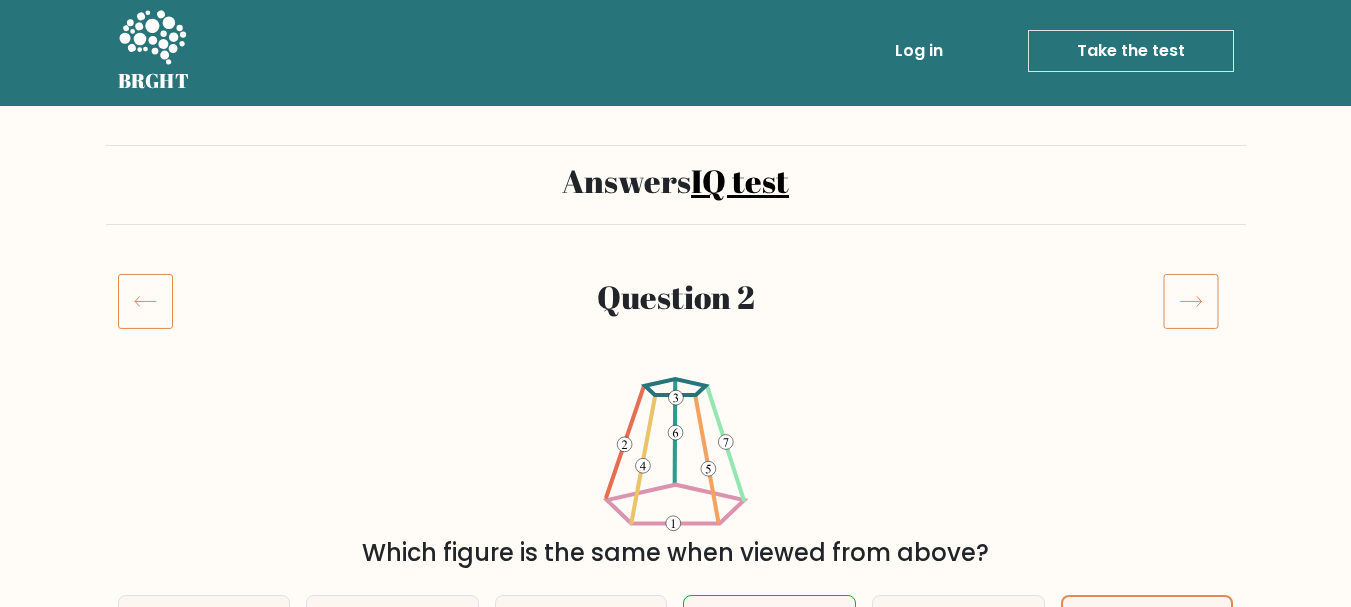 scroll, scrollTop: 3, scrollLeft: 0, axis: vertical 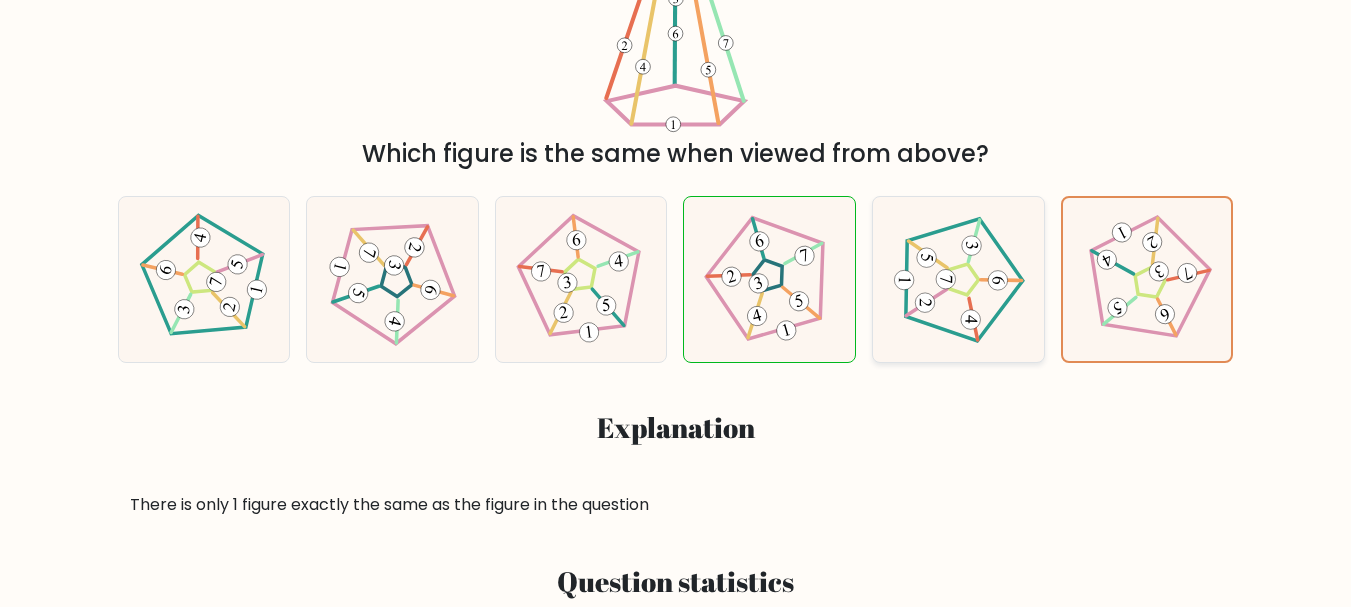 click 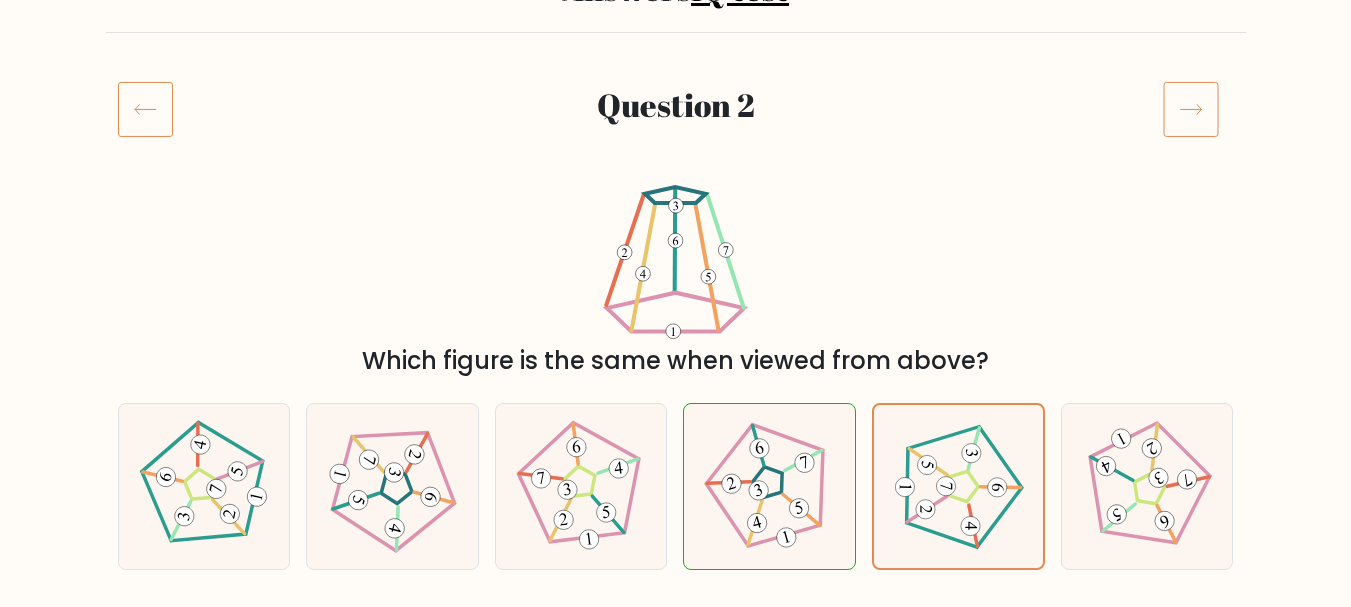 scroll, scrollTop: 203, scrollLeft: 0, axis: vertical 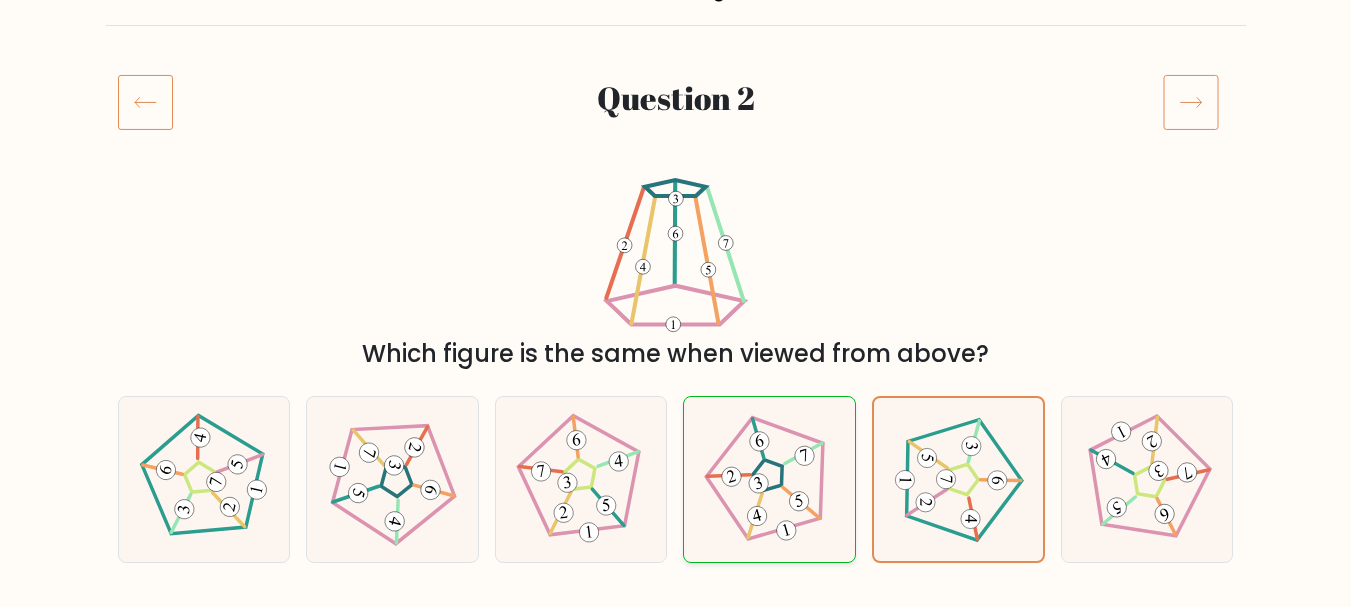 click 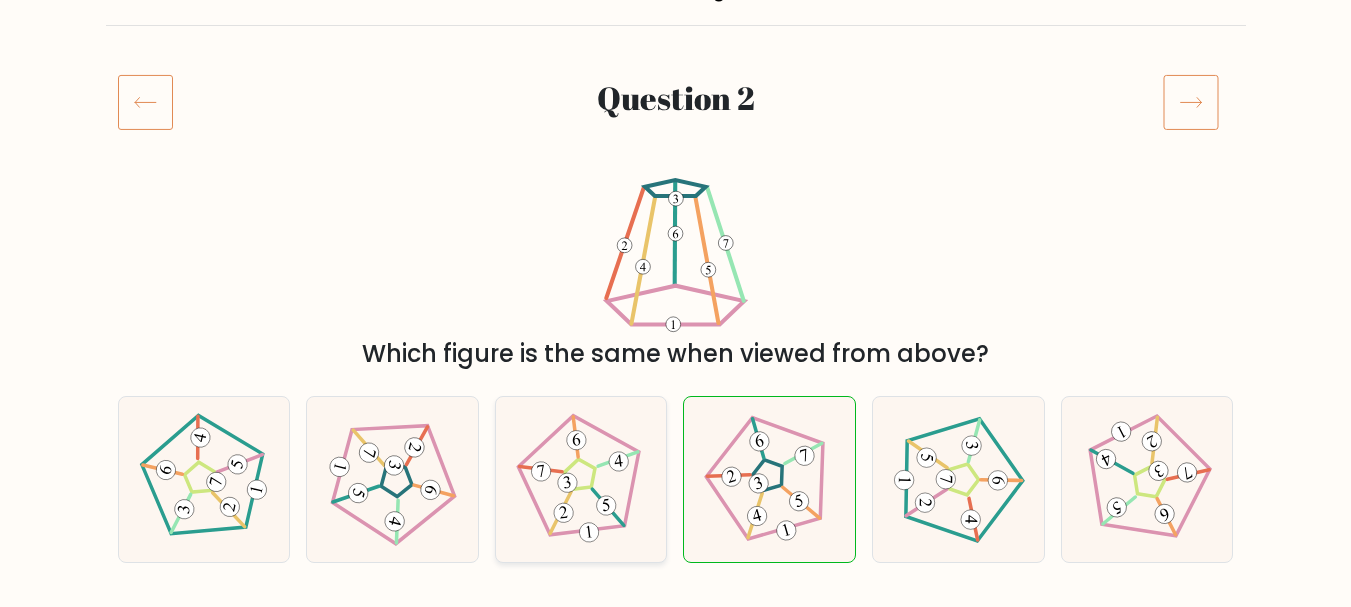 click 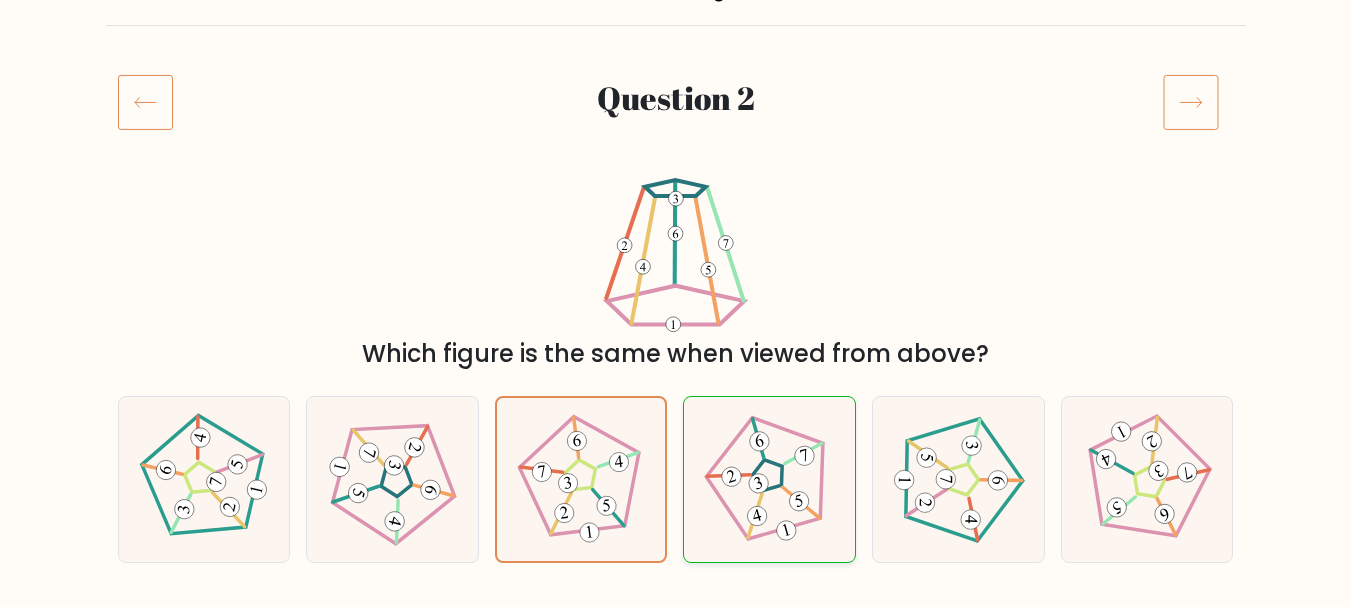 click 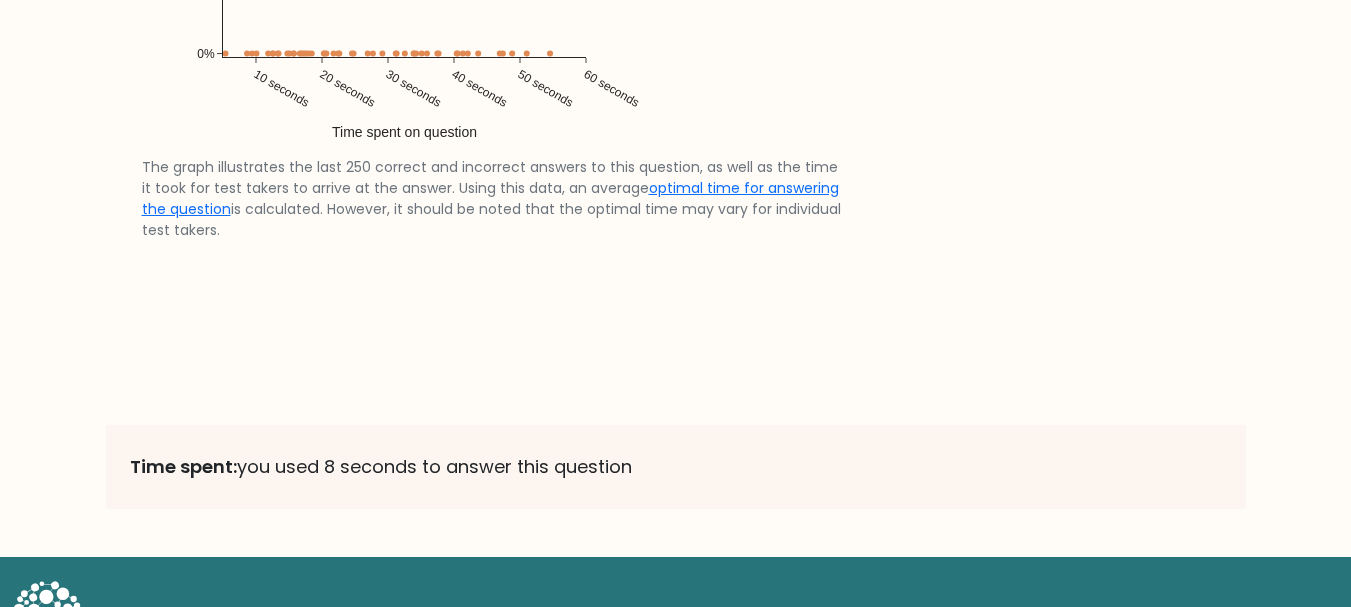 scroll, scrollTop: 3902, scrollLeft: 0, axis: vertical 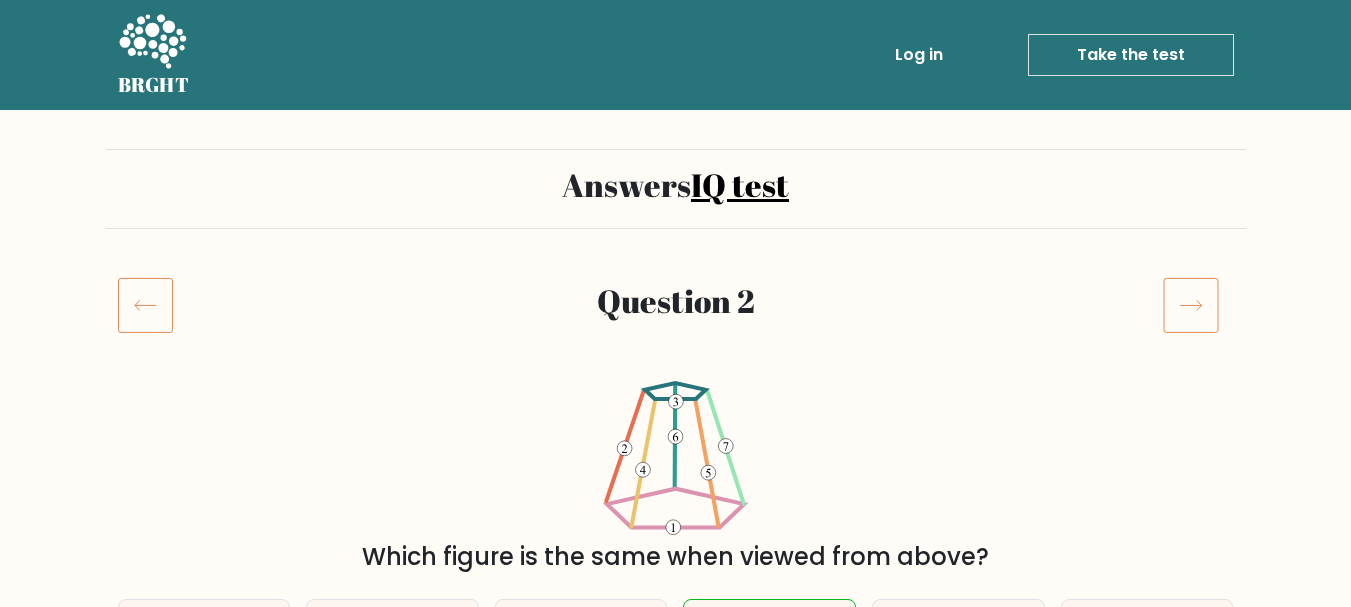 click 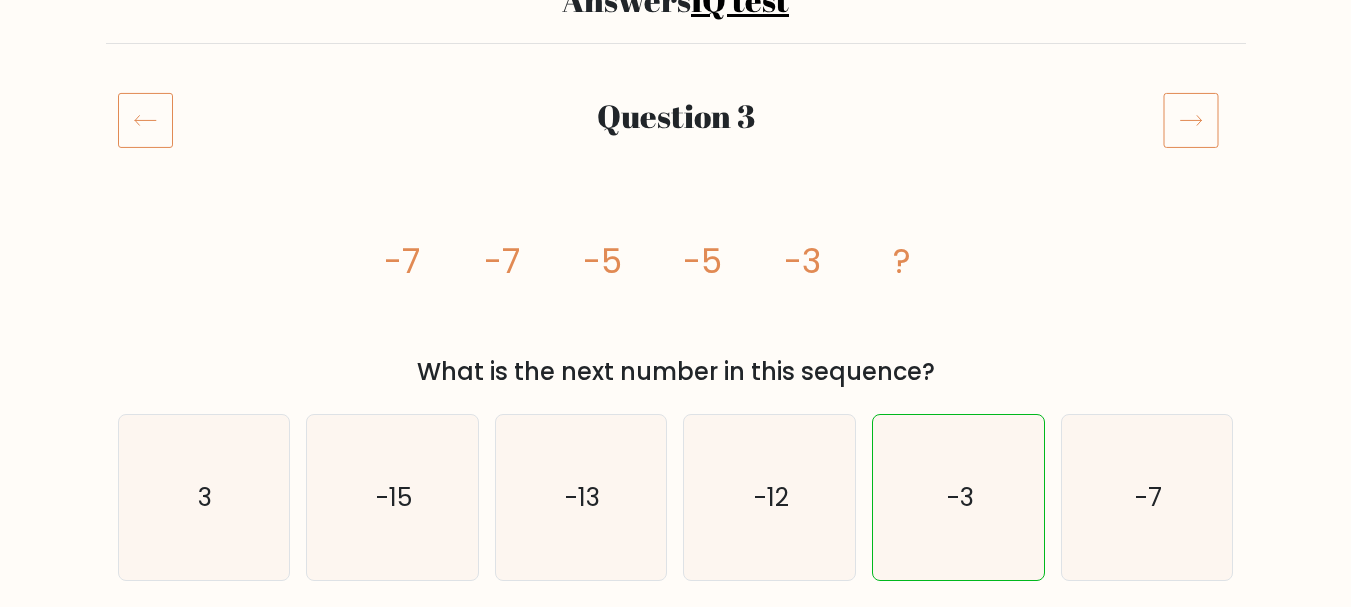 scroll, scrollTop: 300, scrollLeft: 0, axis: vertical 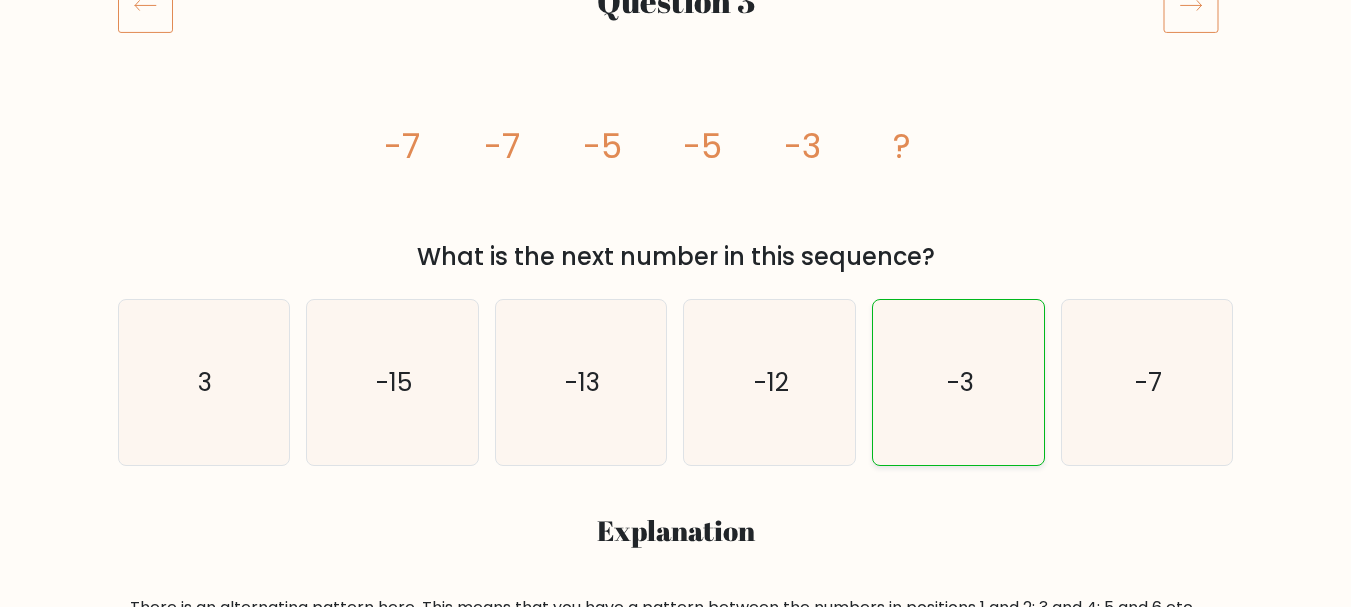 drag, startPoint x: 961, startPoint y: 380, endPoint x: 949, endPoint y: 394, distance: 18.439089 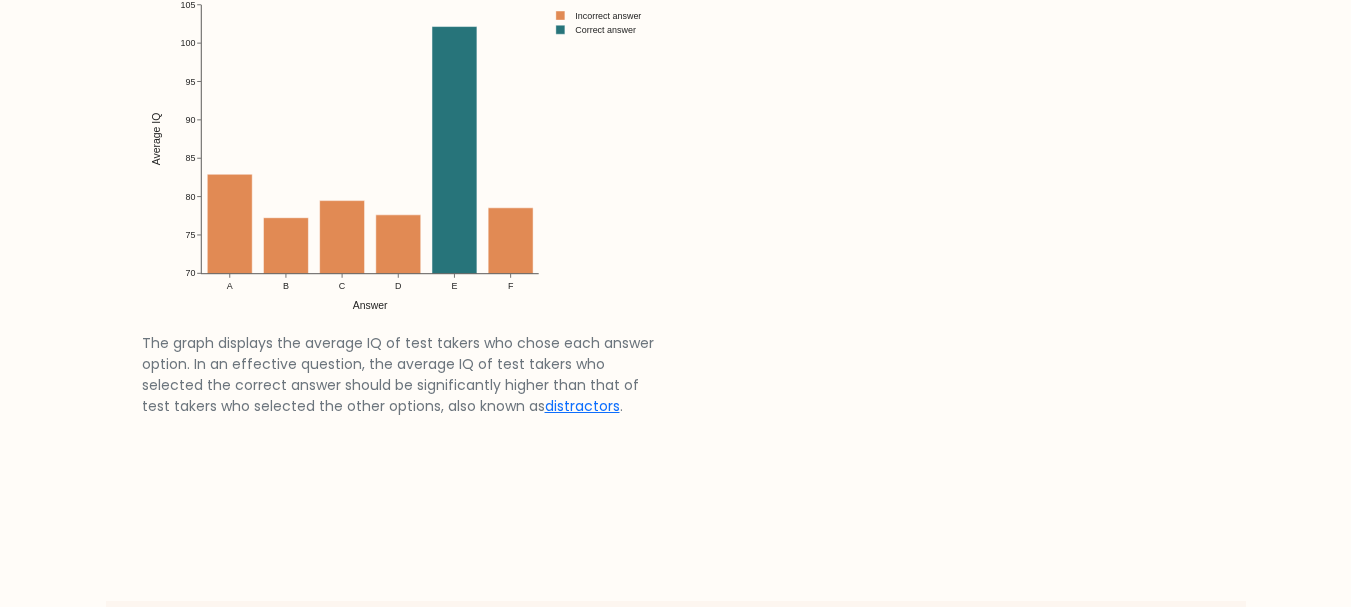 scroll, scrollTop: 3338, scrollLeft: 0, axis: vertical 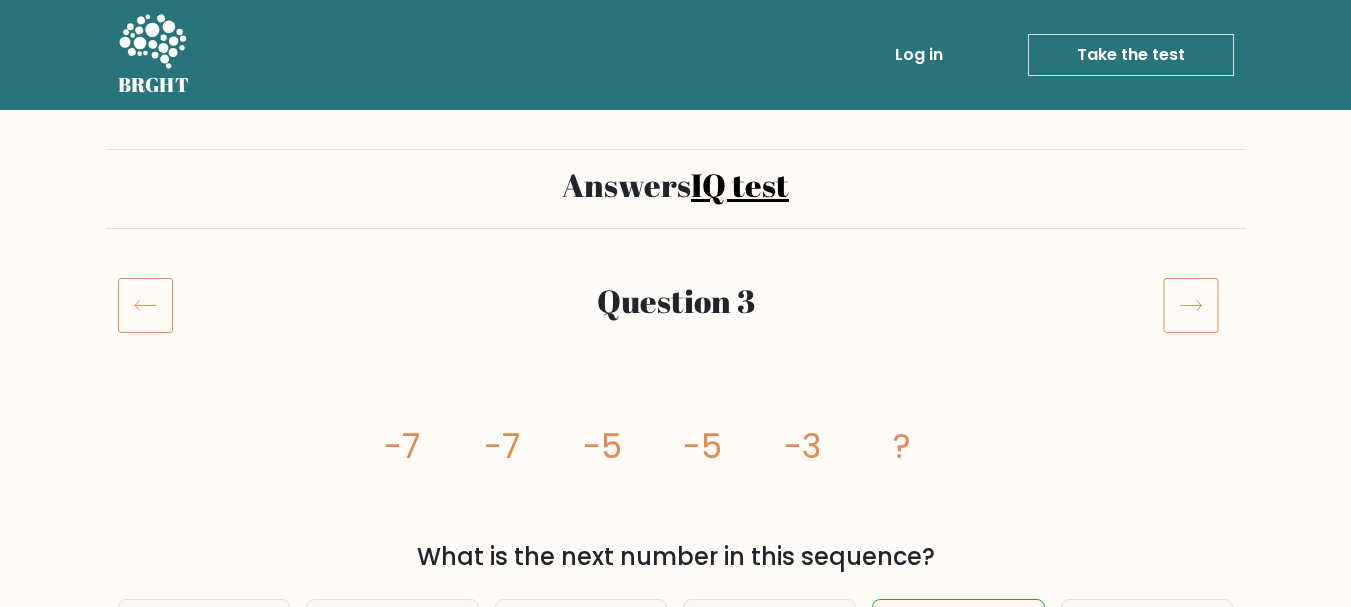 click 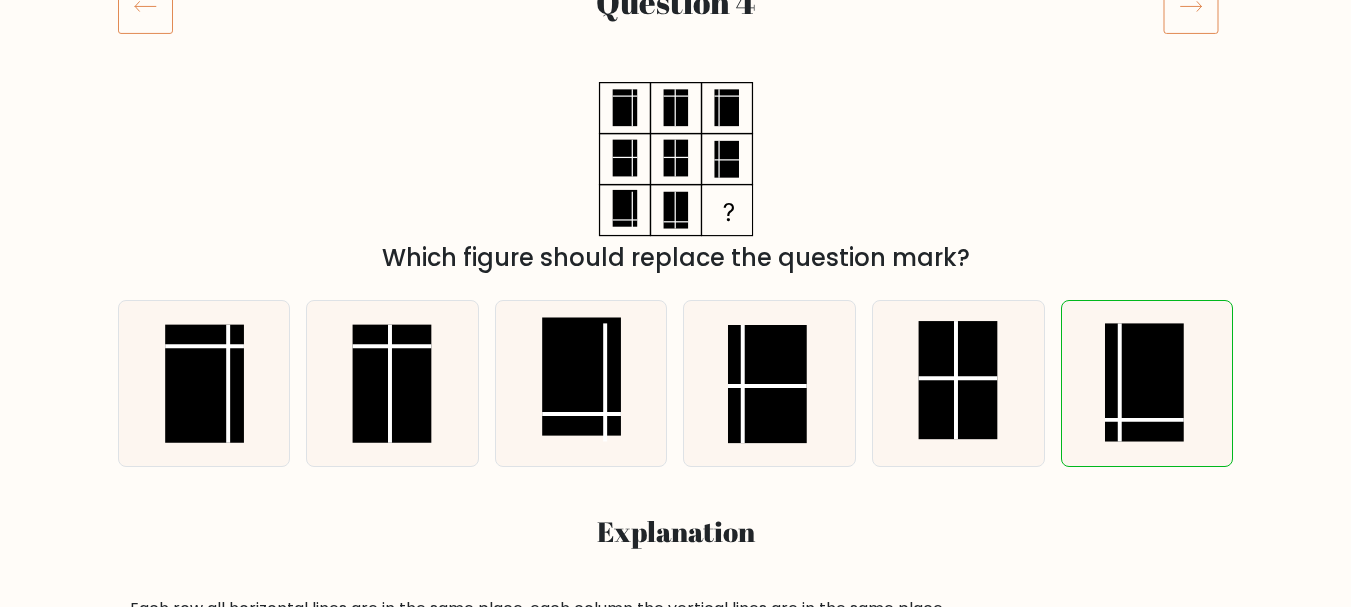 scroll, scrollTop: 300, scrollLeft: 0, axis: vertical 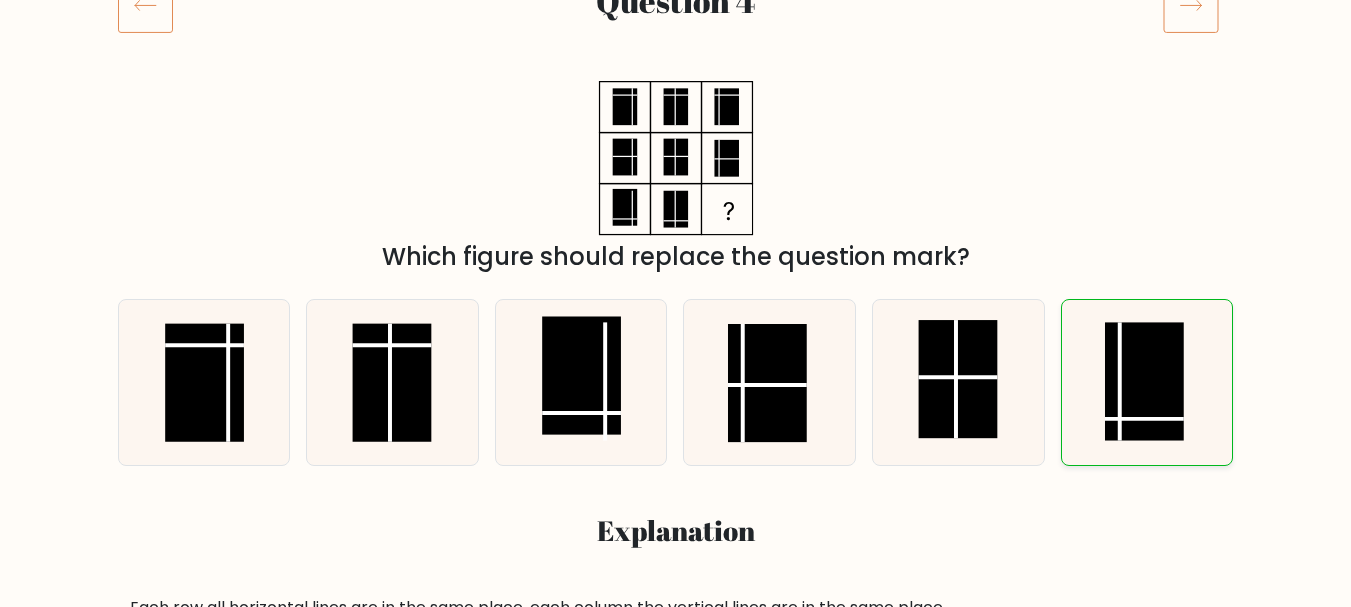 click 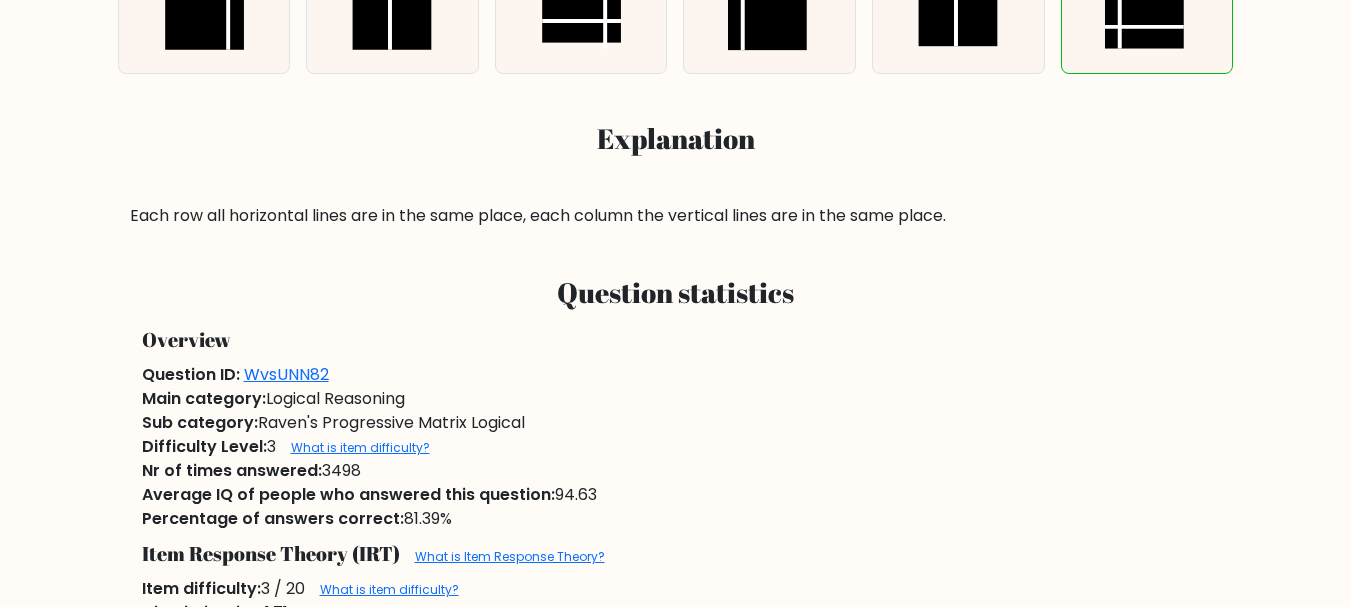 scroll, scrollTop: 800, scrollLeft: 0, axis: vertical 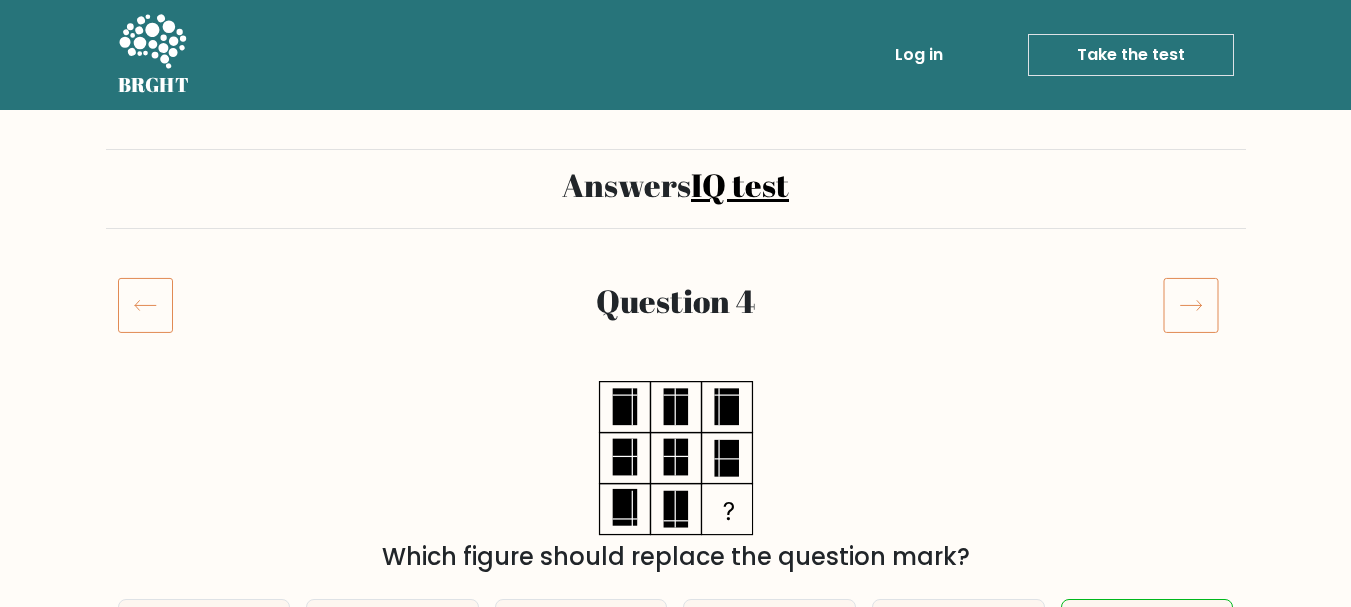click 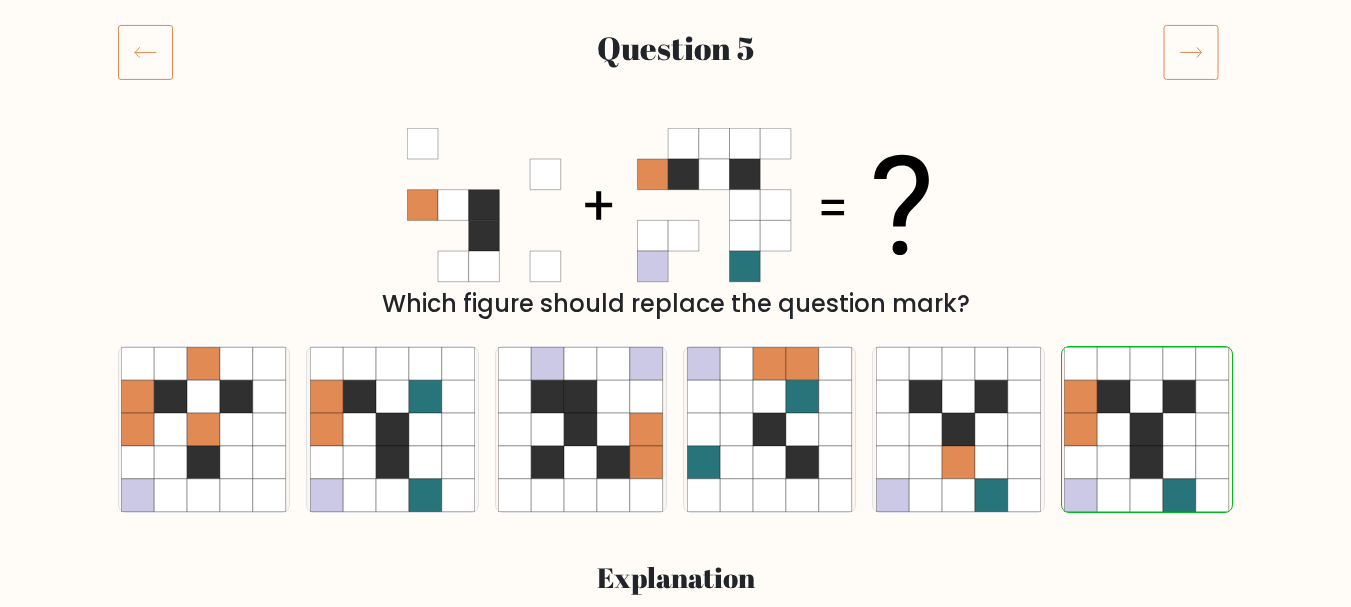 scroll, scrollTop: 300, scrollLeft: 0, axis: vertical 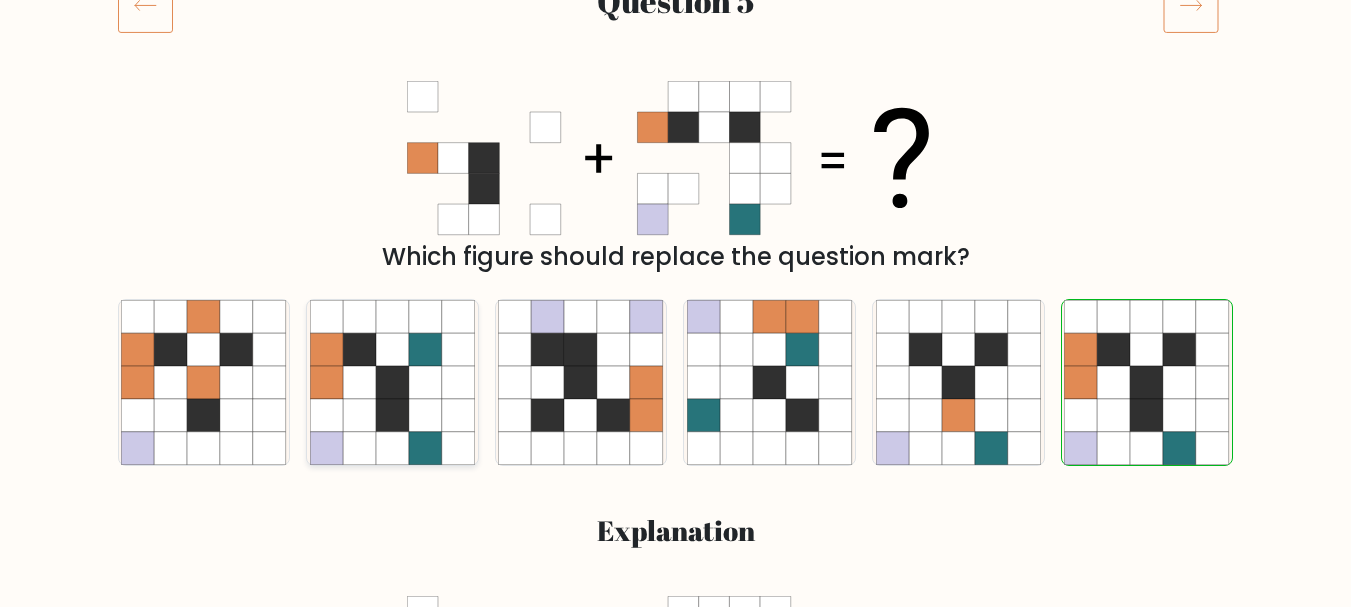 click 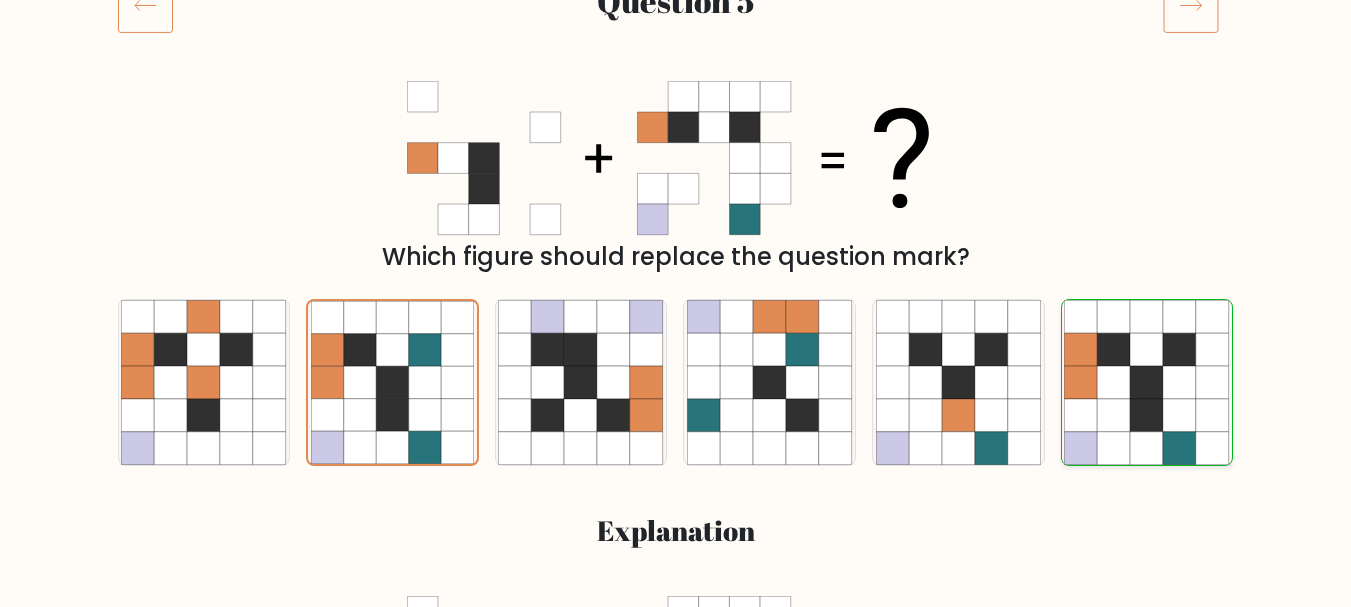 click 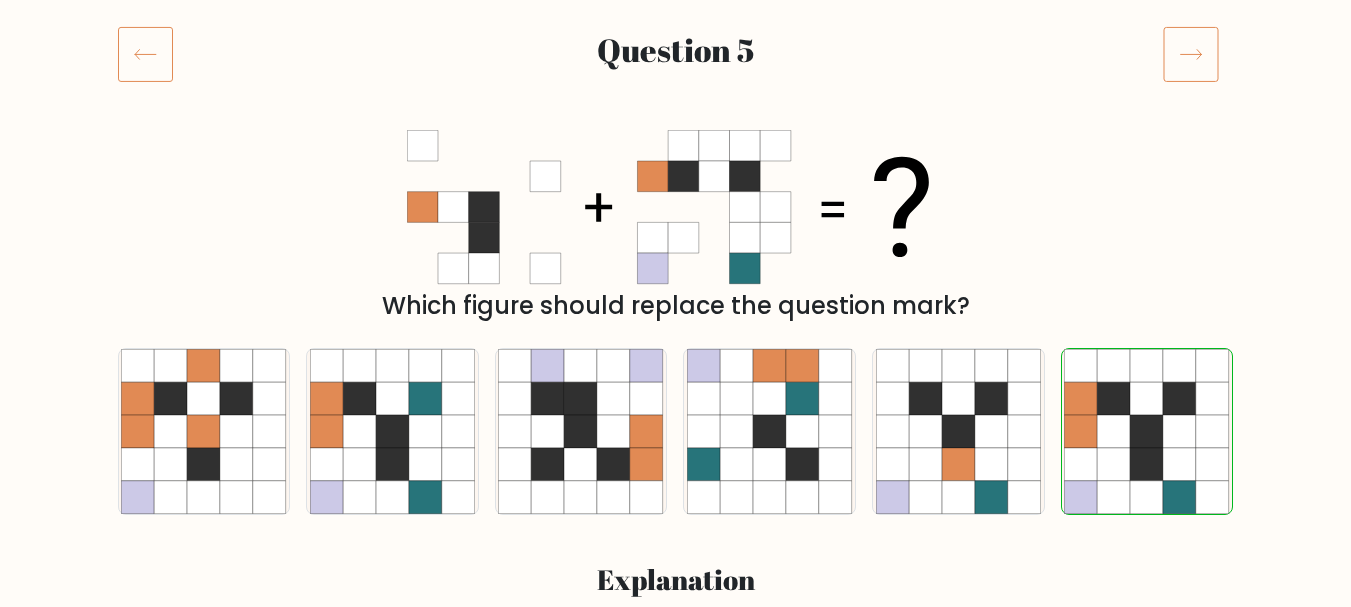 scroll, scrollTop: 0, scrollLeft: 0, axis: both 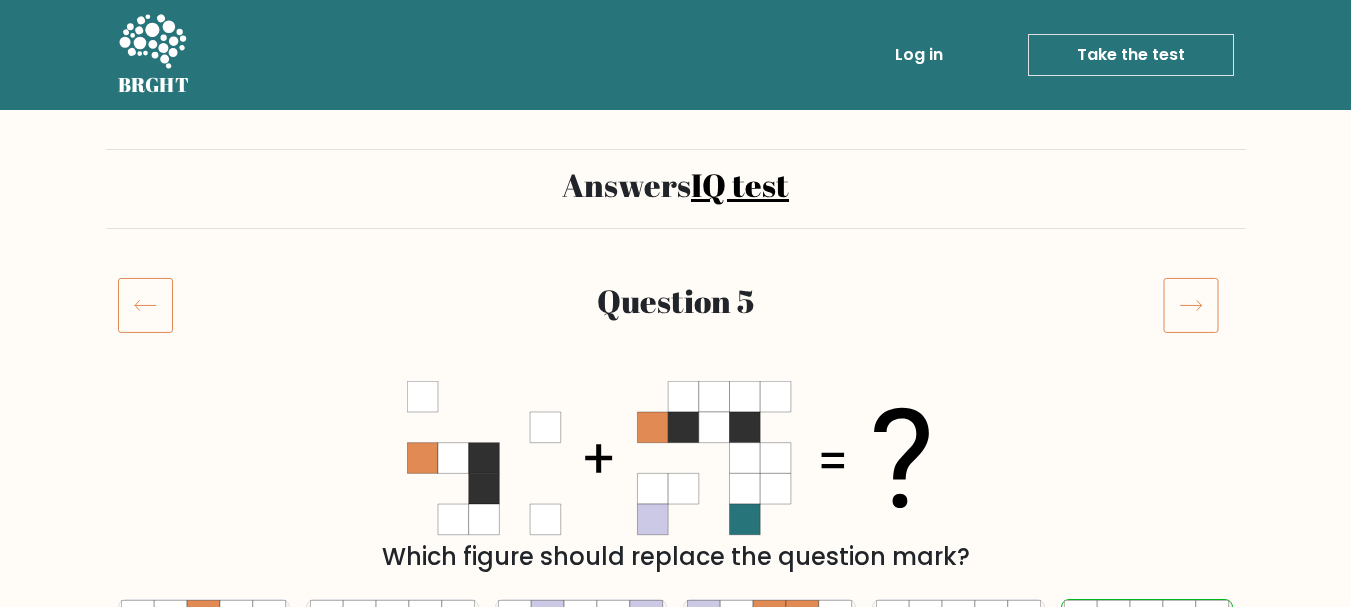 click 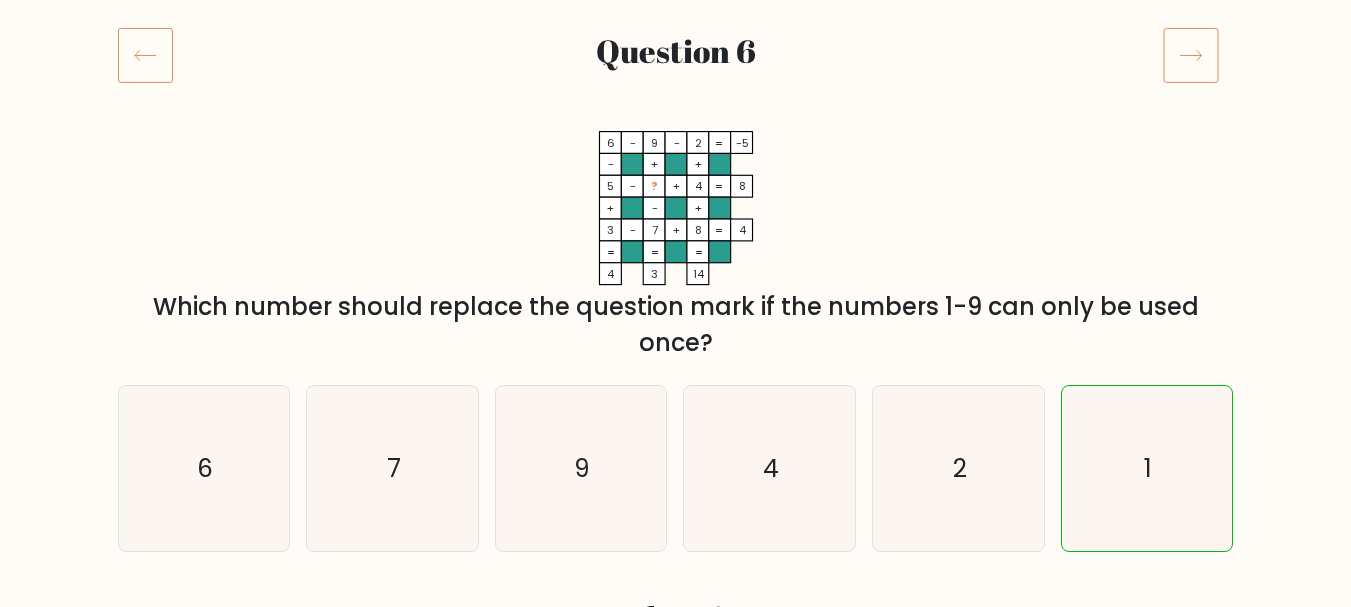 scroll, scrollTop: 300, scrollLeft: 0, axis: vertical 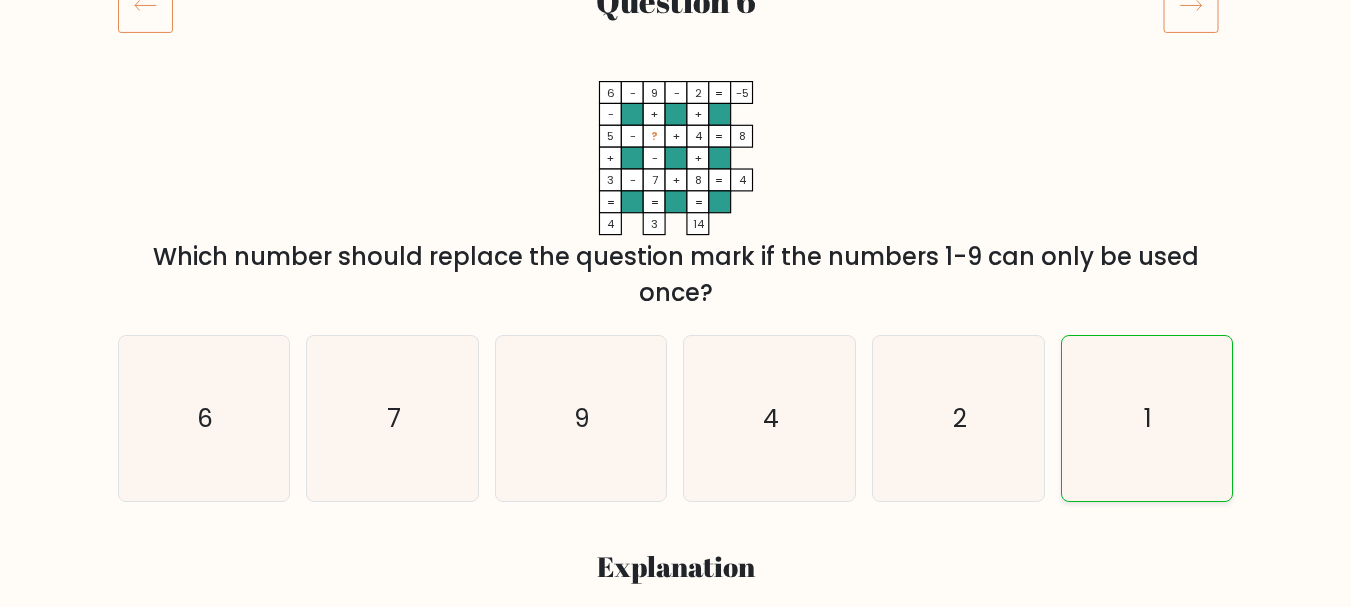 click on "1" 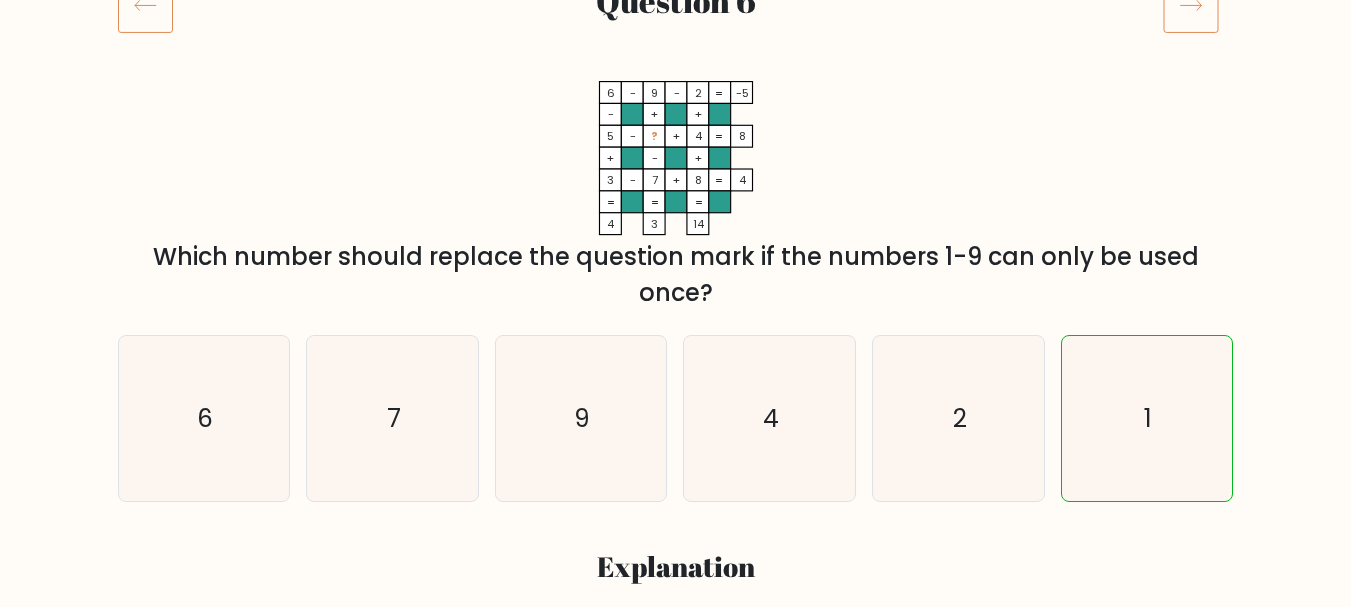 scroll, scrollTop: 0, scrollLeft: 0, axis: both 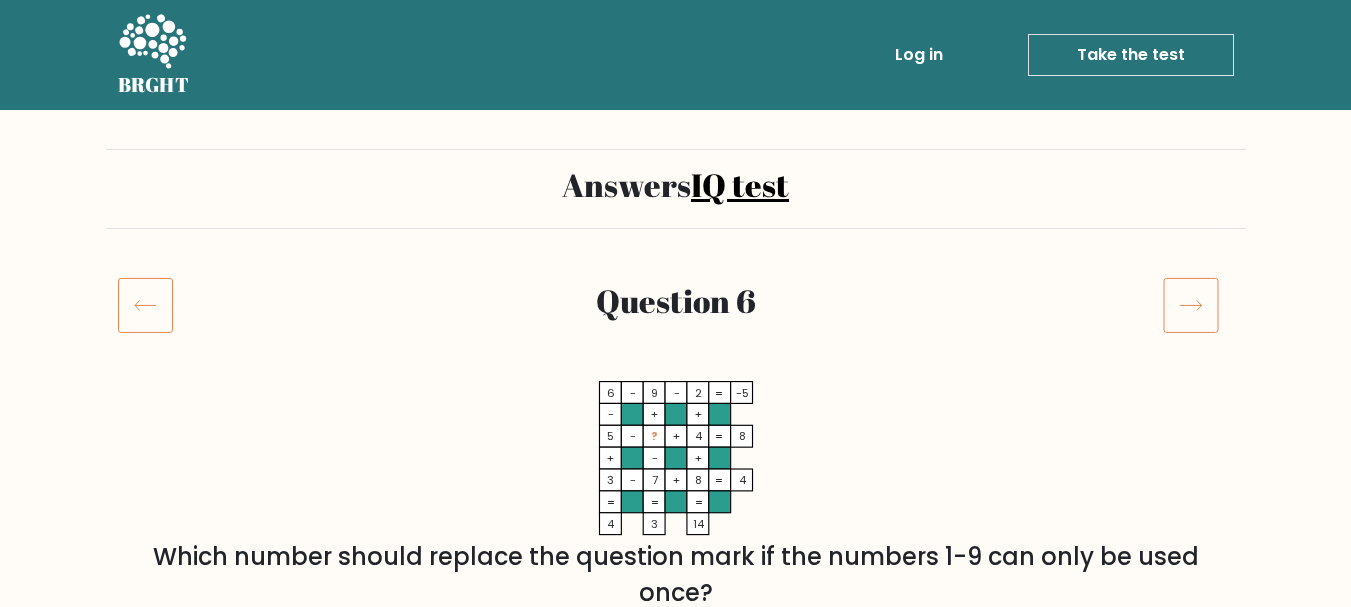 click on "Take the test" at bounding box center [1131, 55] 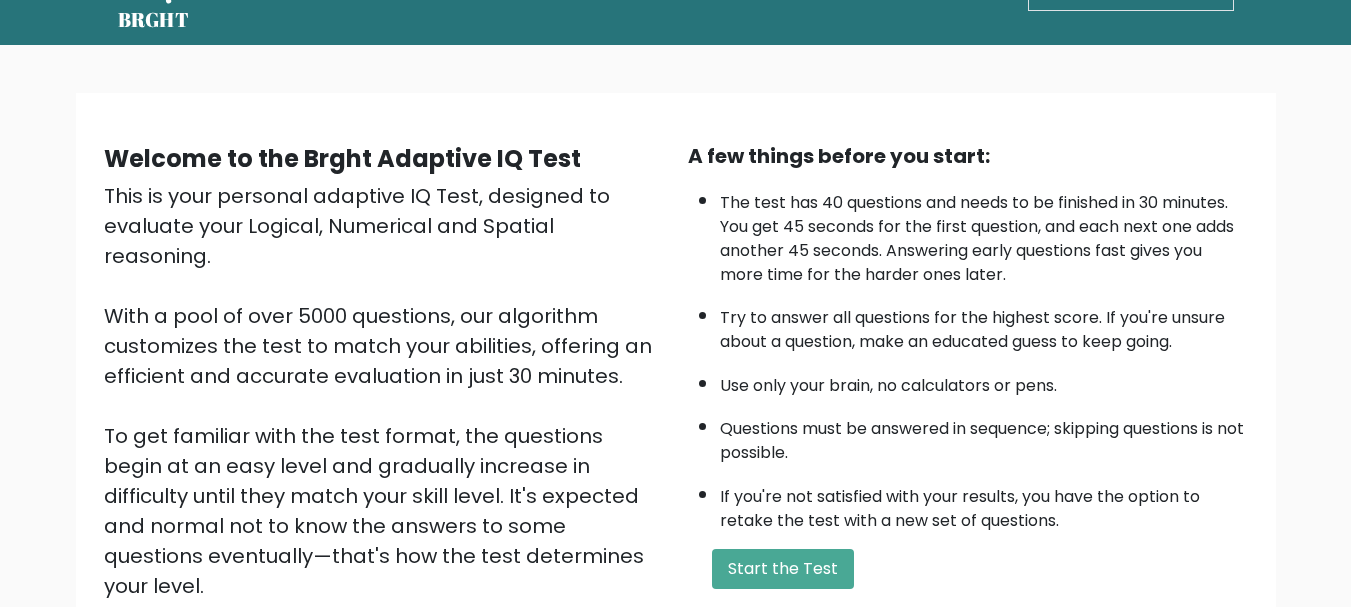 scroll, scrollTop: 100, scrollLeft: 0, axis: vertical 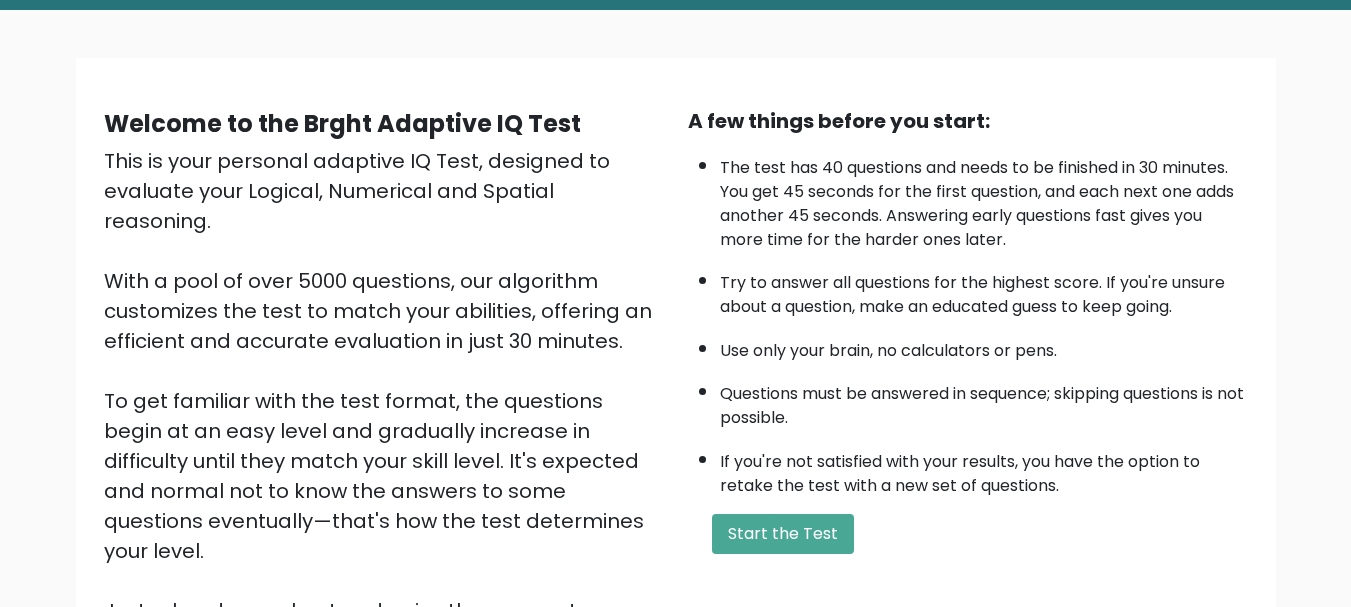 click on "The test has 40 questions and needs to be finished in 30 minutes. You get 45 seconds for the first question, and each next one adds another 45 seconds. Answering early questions fast gives you more time for the harder ones later." at bounding box center [984, 199] 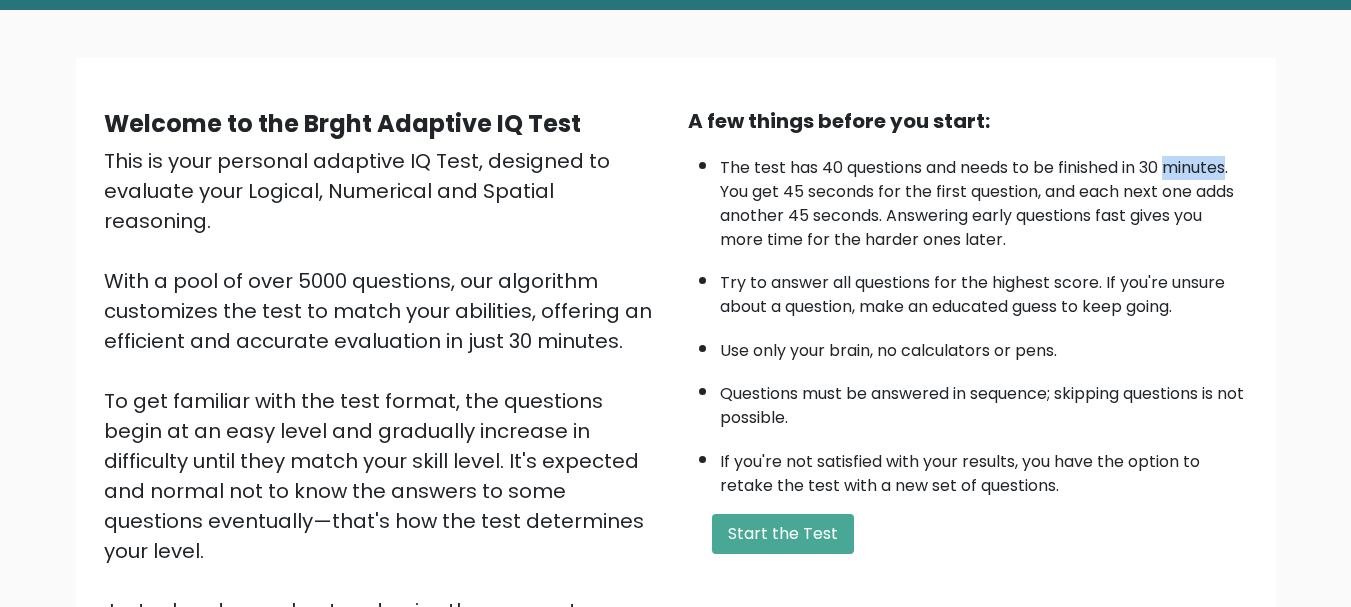 click on "The test has 40 questions and needs to be finished in 30 minutes. You get 45 seconds for the first question, and each next one adds another 45 seconds. Answering early questions fast gives you more time for the harder ones later." at bounding box center [984, 199] 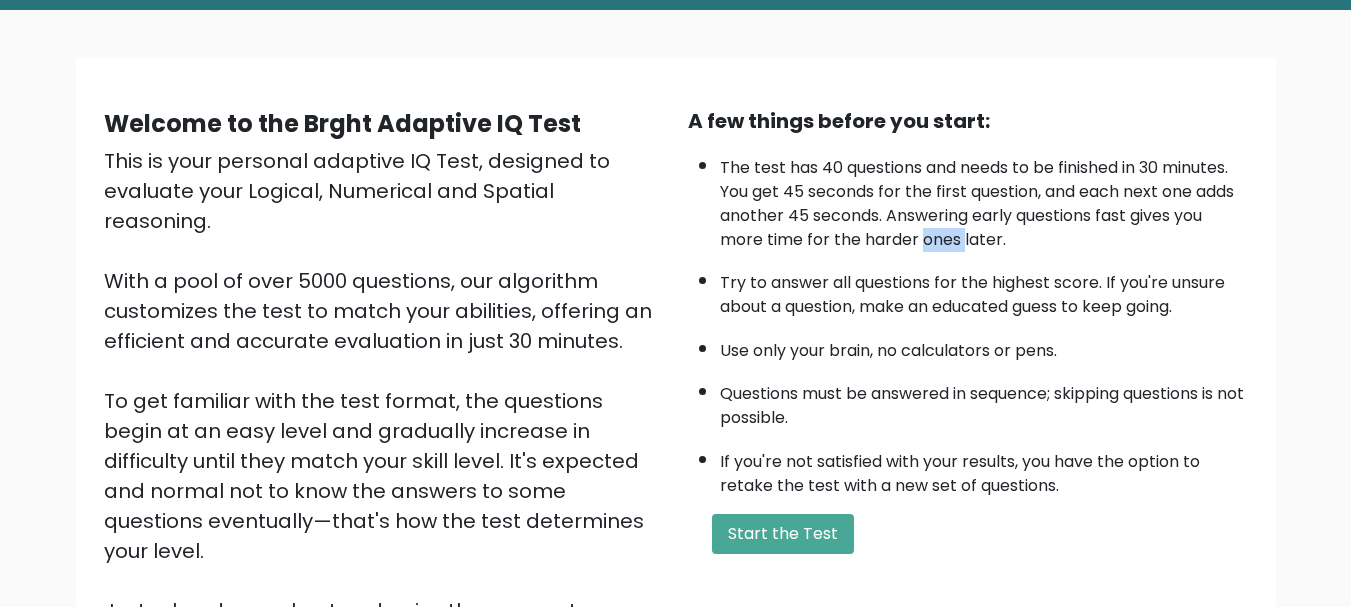 click on "The test has 40 questions and needs to be finished in 30 minutes. You get 45 seconds for the first question, and each next one adds another 45 seconds. Answering early questions fast gives you more time for the harder ones later." at bounding box center [984, 199] 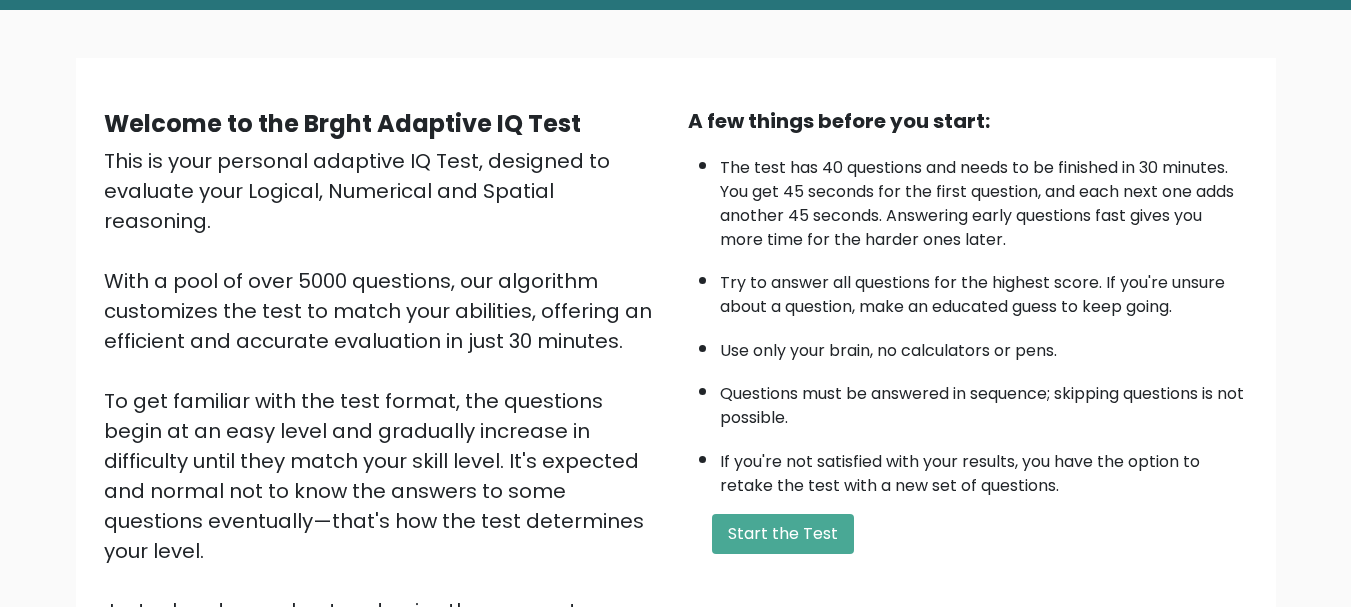 click on "Try to answer all questions for the highest score. If you're unsure about a question, make an educated guess to keep going." at bounding box center [984, 290] 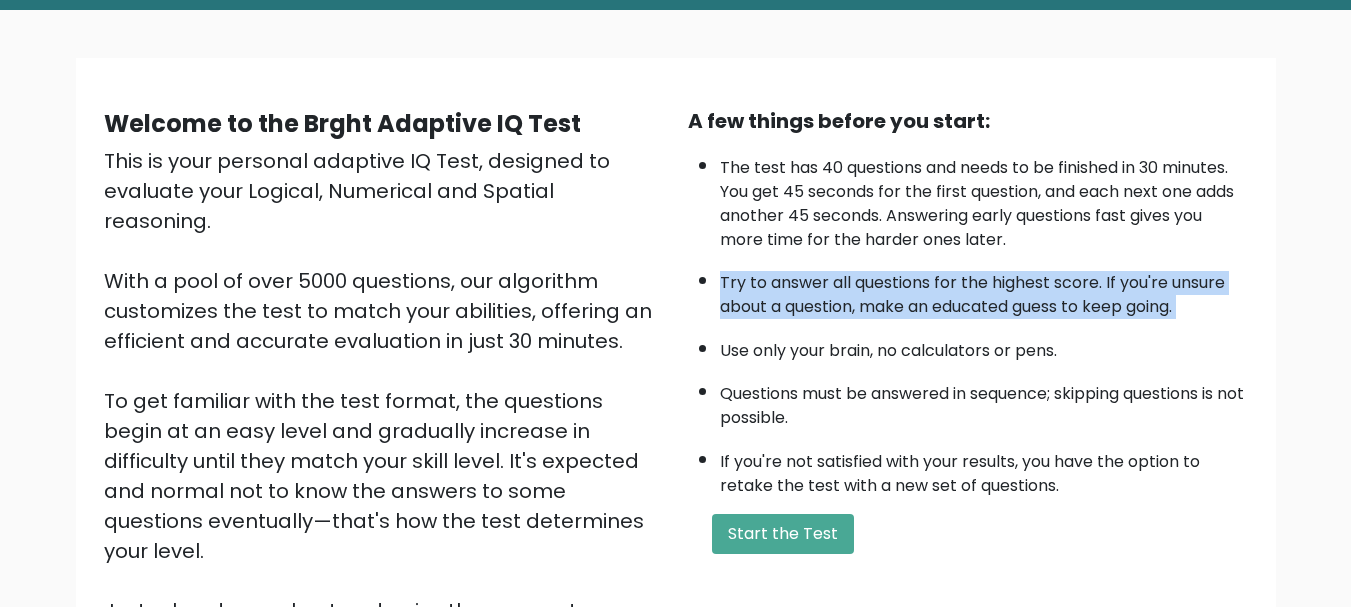 click on "Try to answer all questions for the highest score. If you're unsure about a question, make an educated guess to keep going." at bounding box center [984, 290] 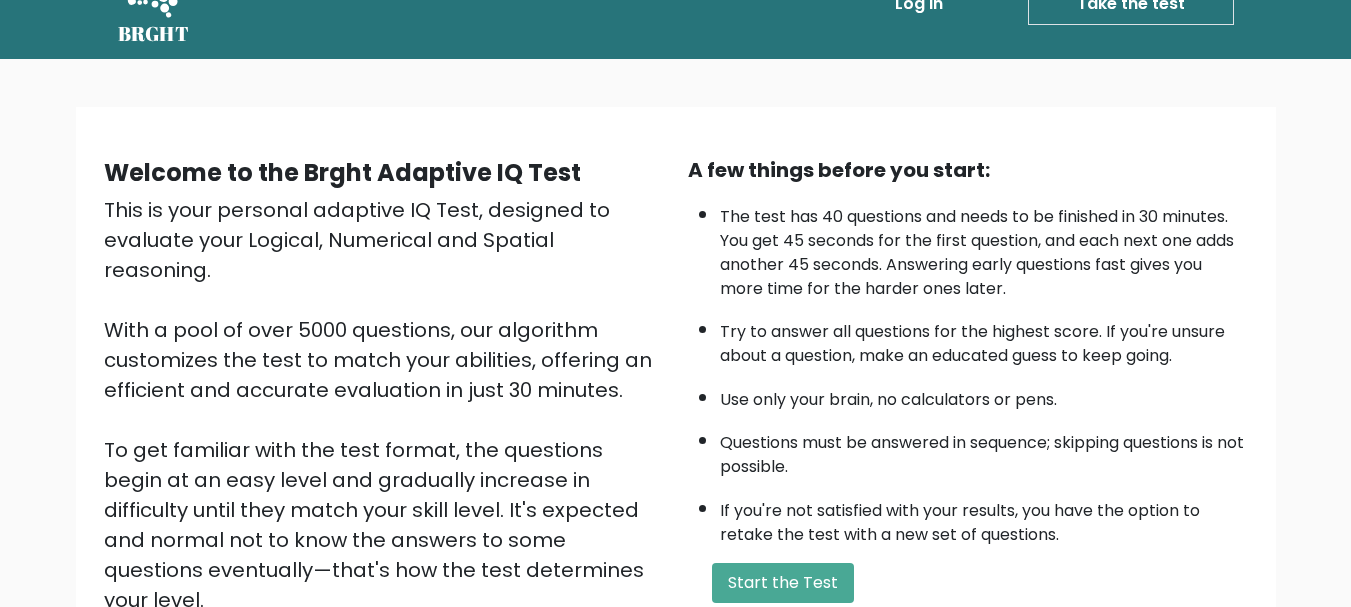 scroll, scrollTop: 100, scrollLeft: 0, axis: vertical 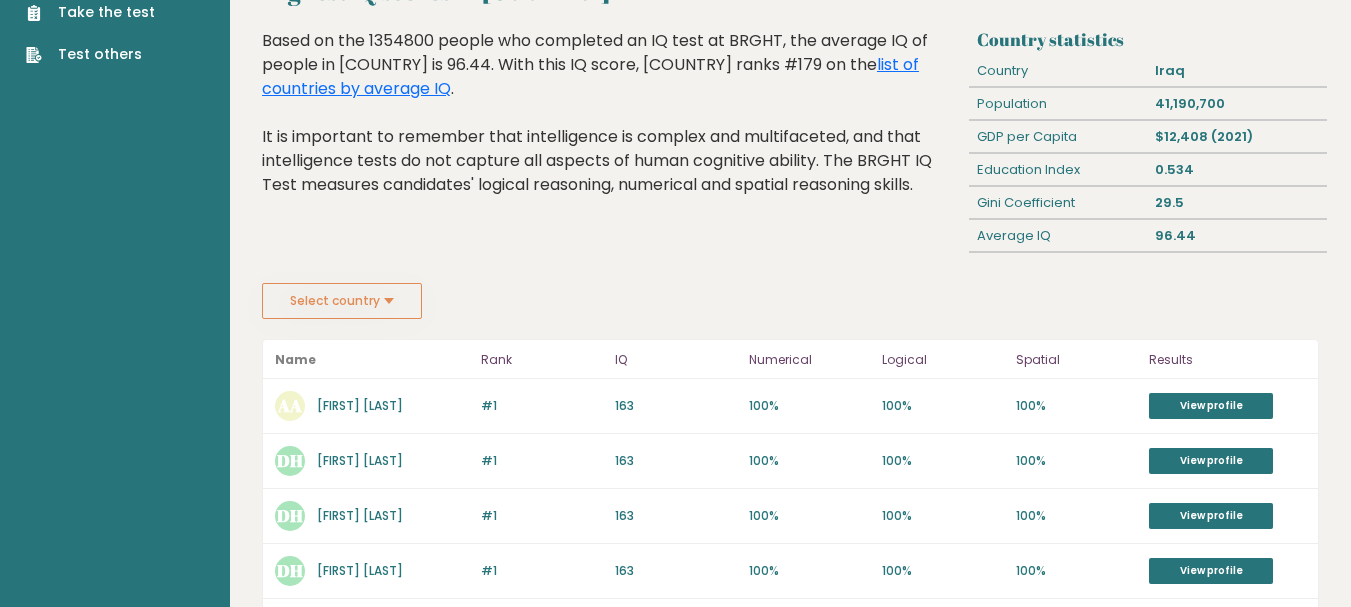 click on "Select country" at bounding box center [342, 301] 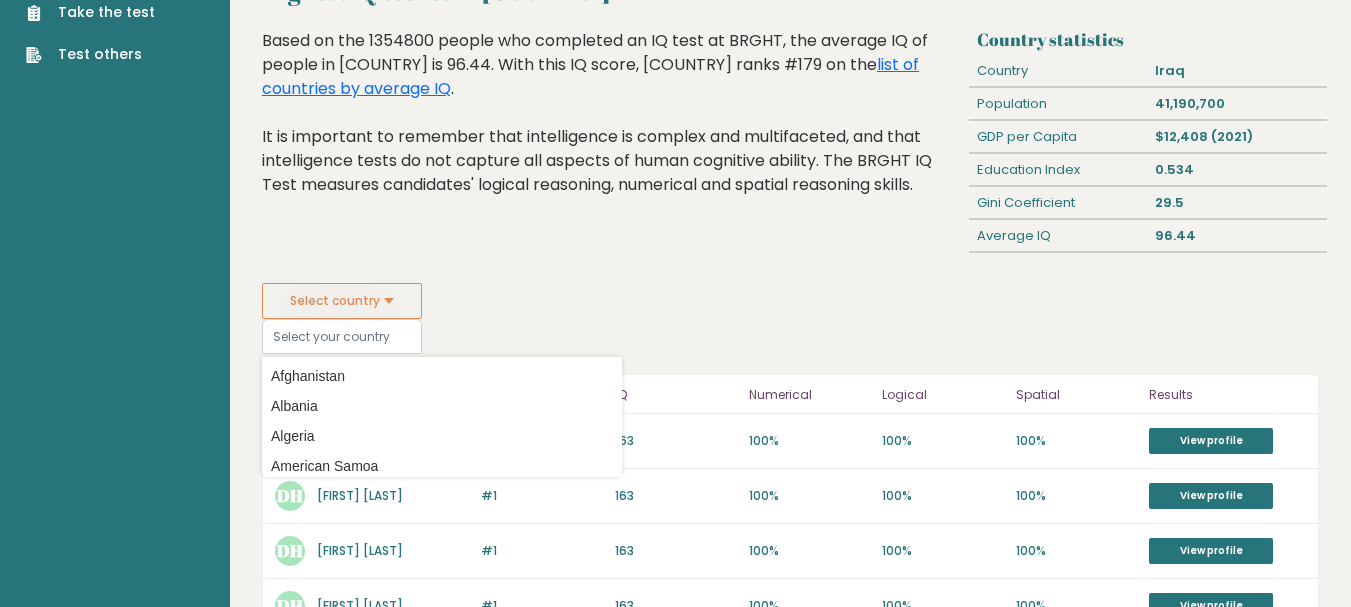 click on "Select country
Country
Afghanistan
Albania
Algeria
American Samoa
Andorra
Angola
Anguilla
Antarctica
Antigua and Barbuda
Argentina
Armenia
Aruba
Australia
Austria
Azerbaijan
Bahamas
Bahrain
Bangladesh
Barbados
Belarus
Belgium
Belize
Benin
Bermuda
Bhutan
Bolivia
Bonaire, Sint Eustatius and Saba
Bosnia and Herzegovina
Botswana
Bouvet Island
Brazil
British Indian Ocean Territory
Brunei
Bulgaria
Burkina Faso
Burundi
Cabo Verde
Cambodia
Cameroon
Canada
Cayman Islands
Central African Republic
Chad
Chile
China
Christmas Island
Cocos (Keeling) Islands
Colombia
Comoros
Congo
Congo (the Democratic Republic of the)
Cook Islands
Costa Rica" at bounding box center [442, 318] 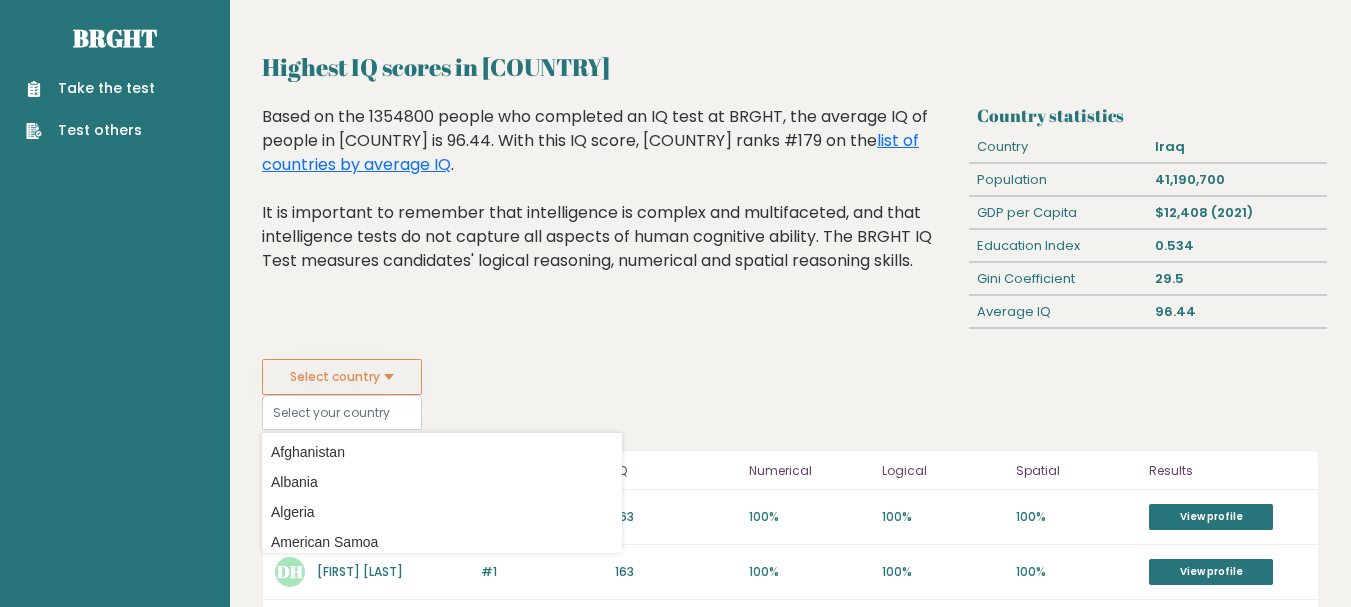 scroll, scrollTop: 0, scrollLeft: 0, axis: both 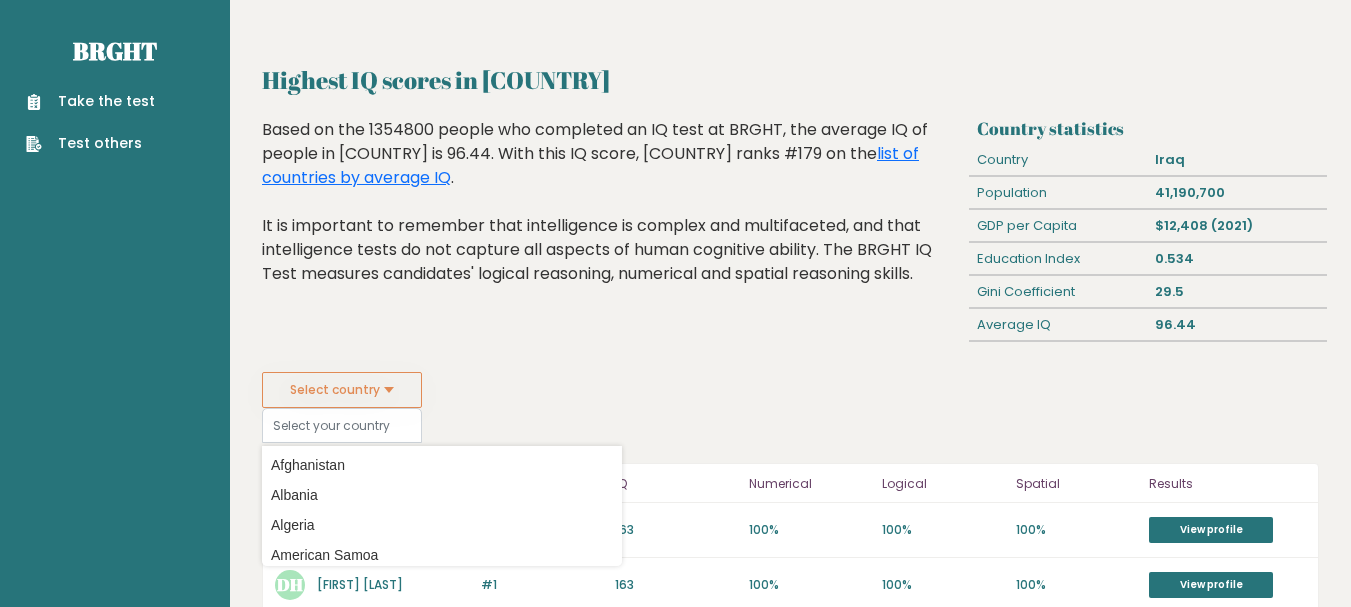 click on "Test others" at bounding box center (90, 143) 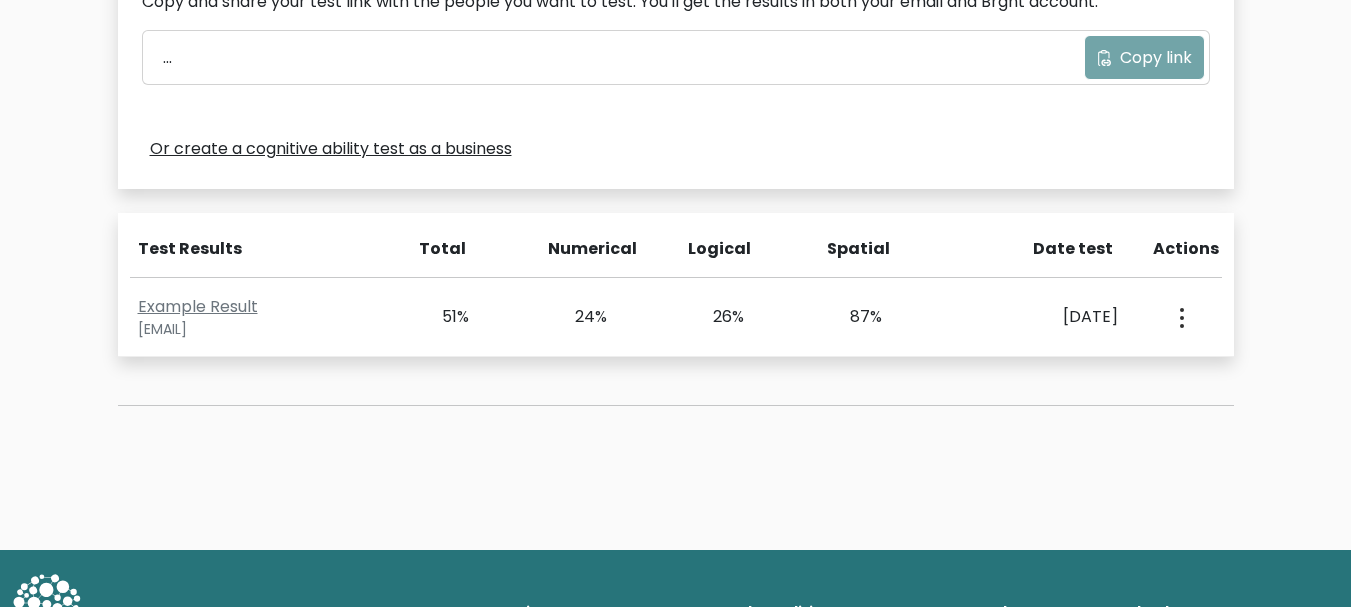 scroll, scrollTop: 715, scrollLeft: 0, axis: vertical 